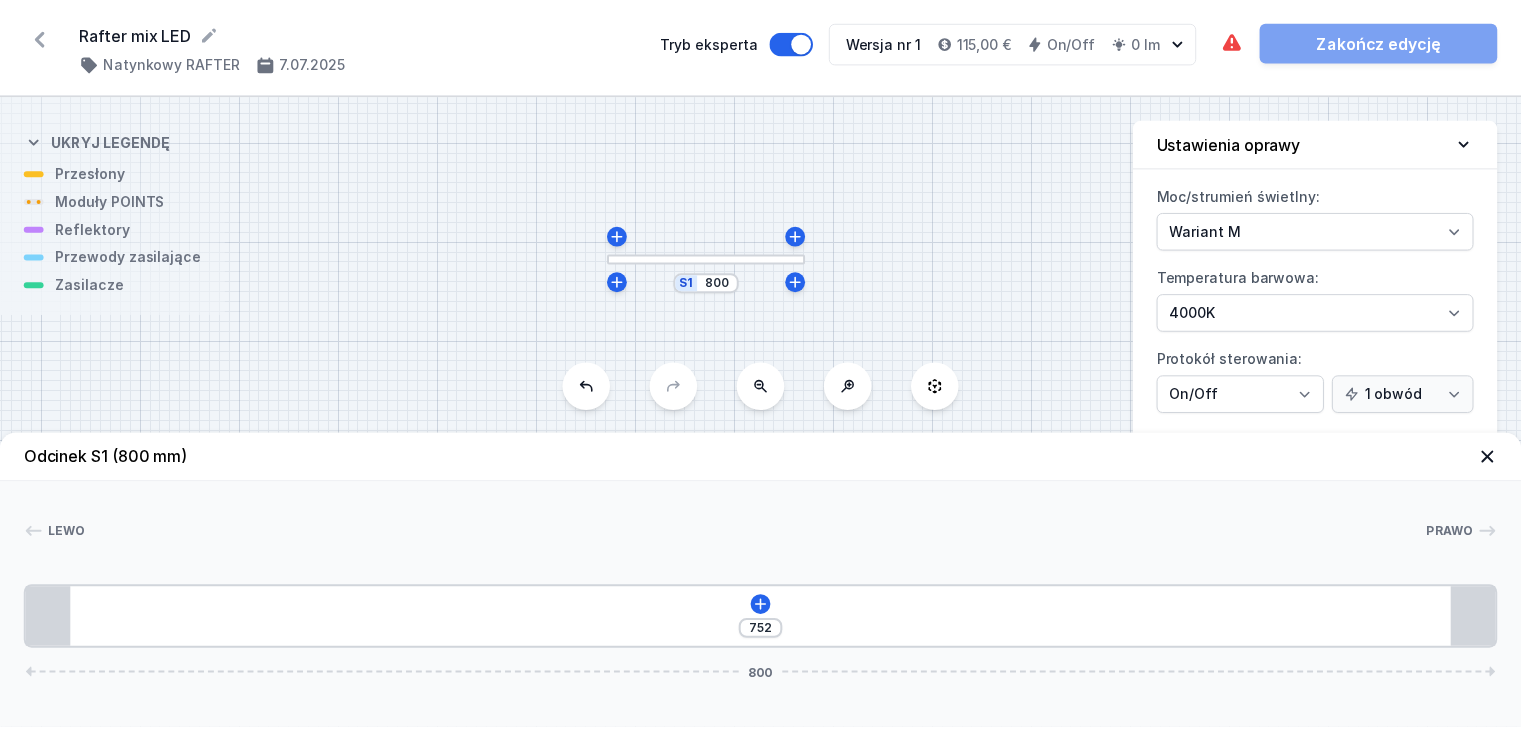scroll, scrollTop: 0, scrollLeft: 0, axis: both 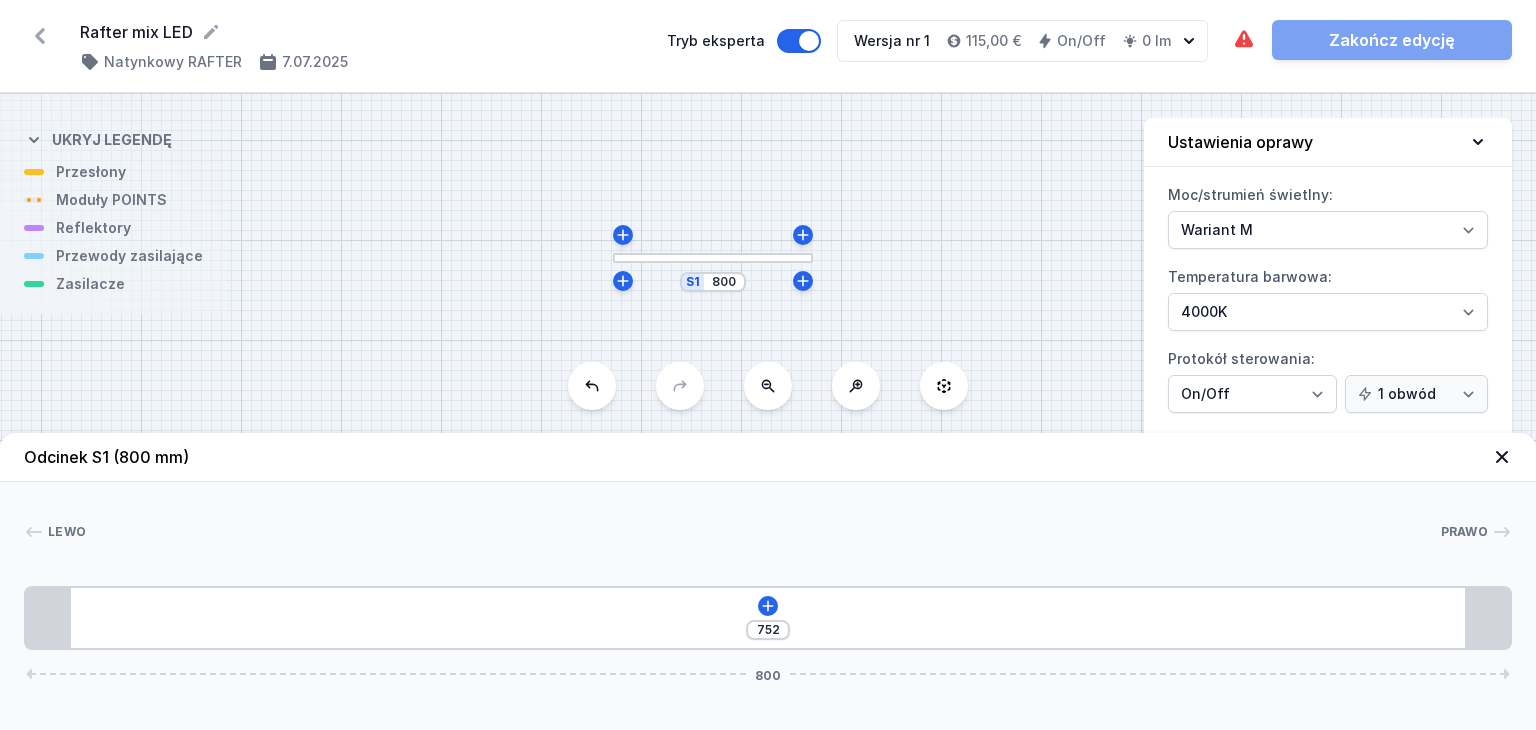 click at bounding box center (713, 258) 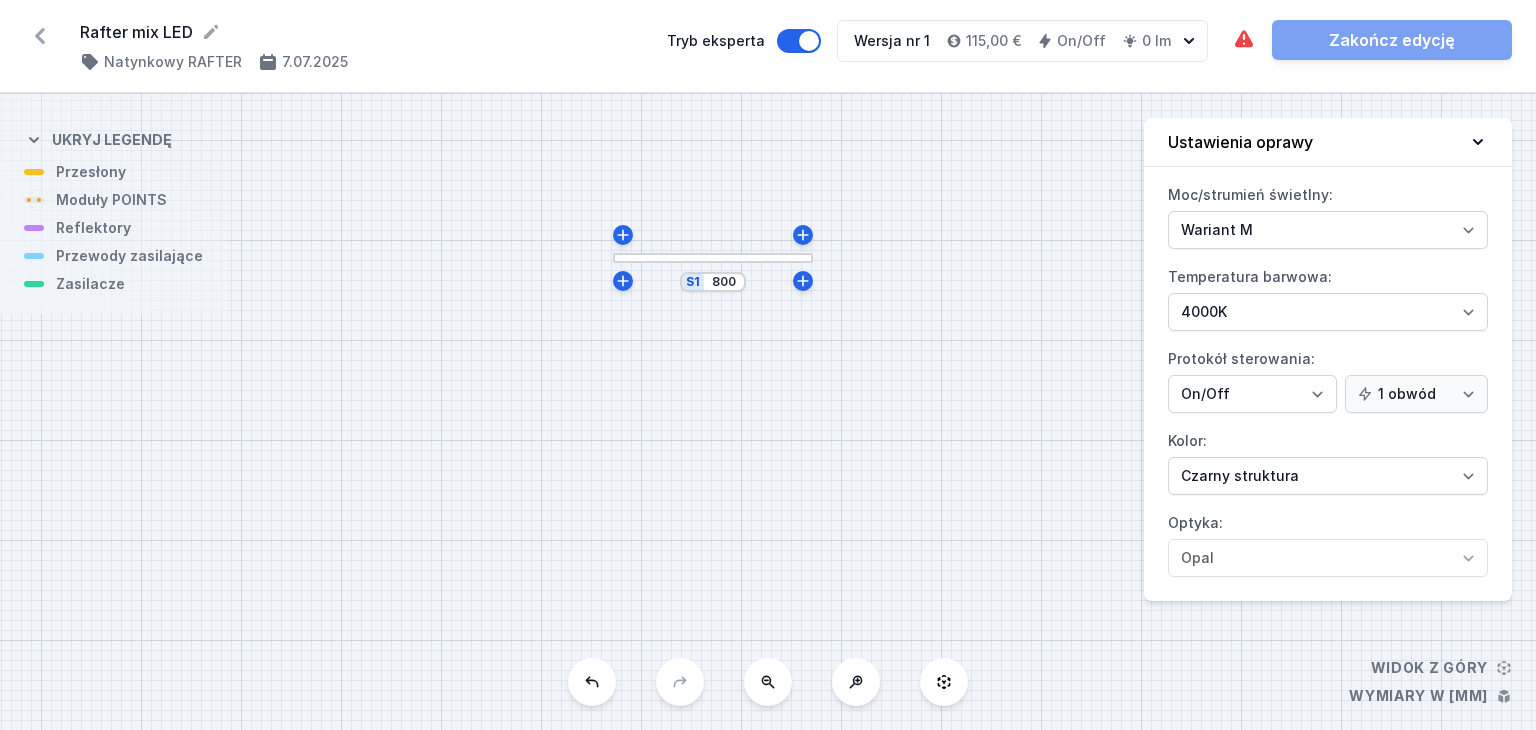 click at bounding box center [713, 258] 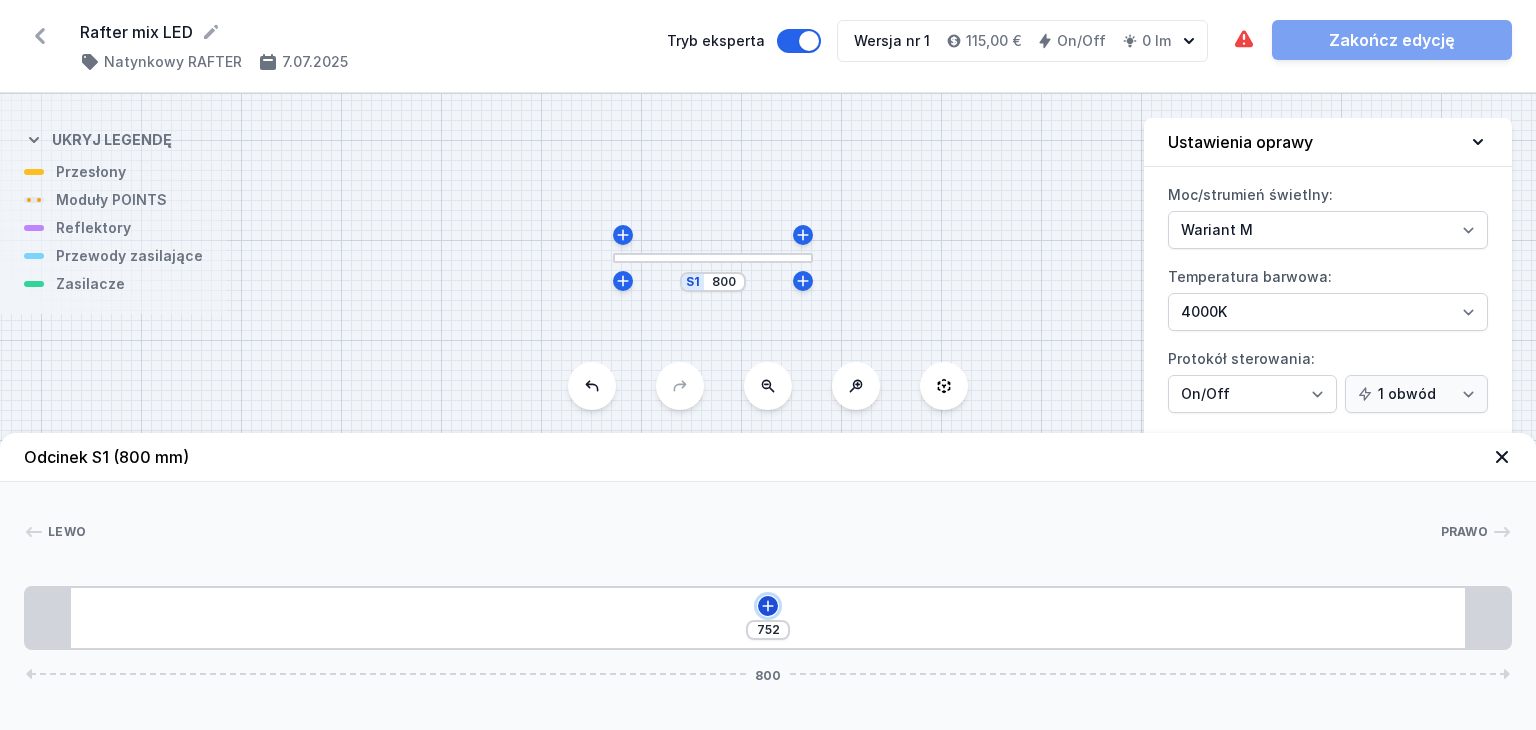 click at bounding box center (768, 606) 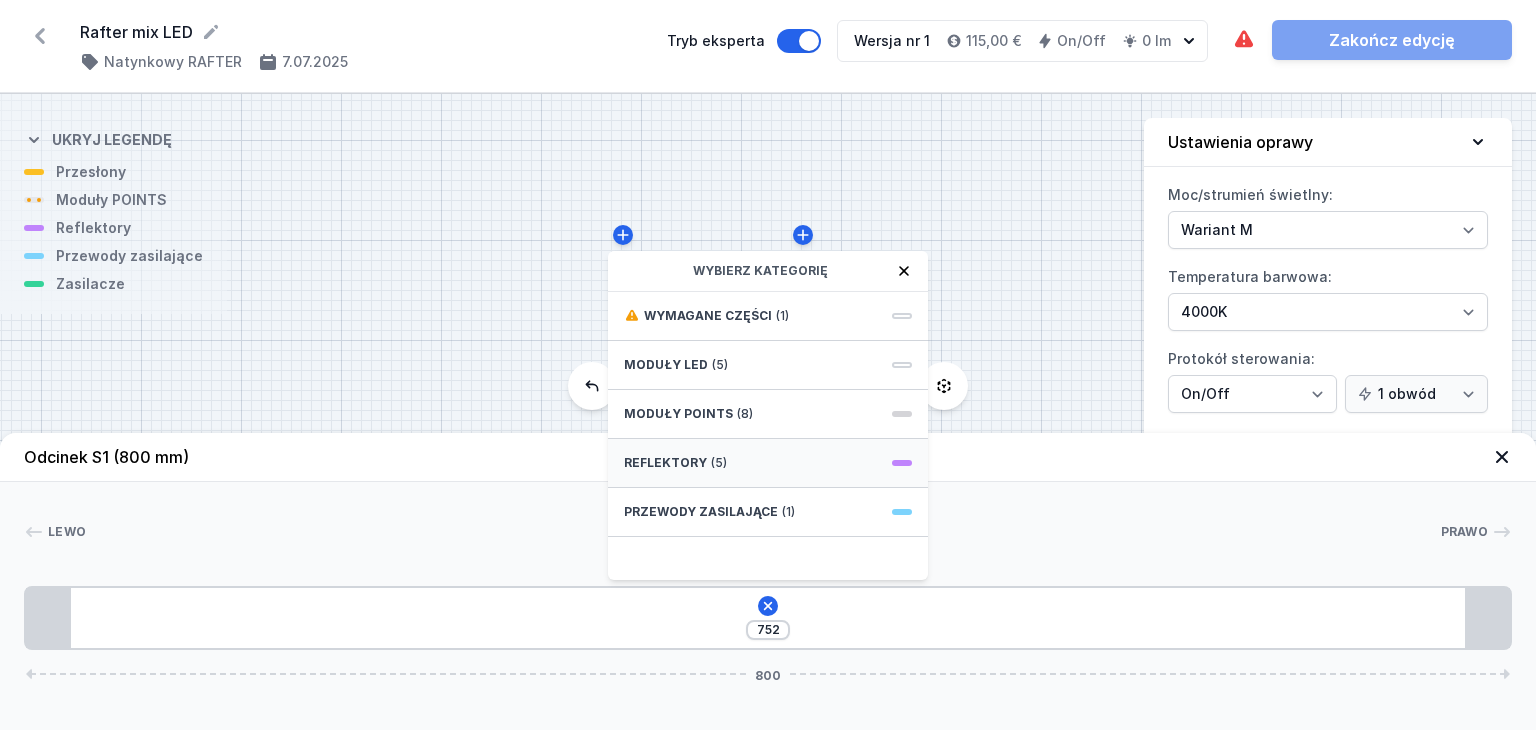 click on "Reflektory (5)" at bounding box center [768, 463] 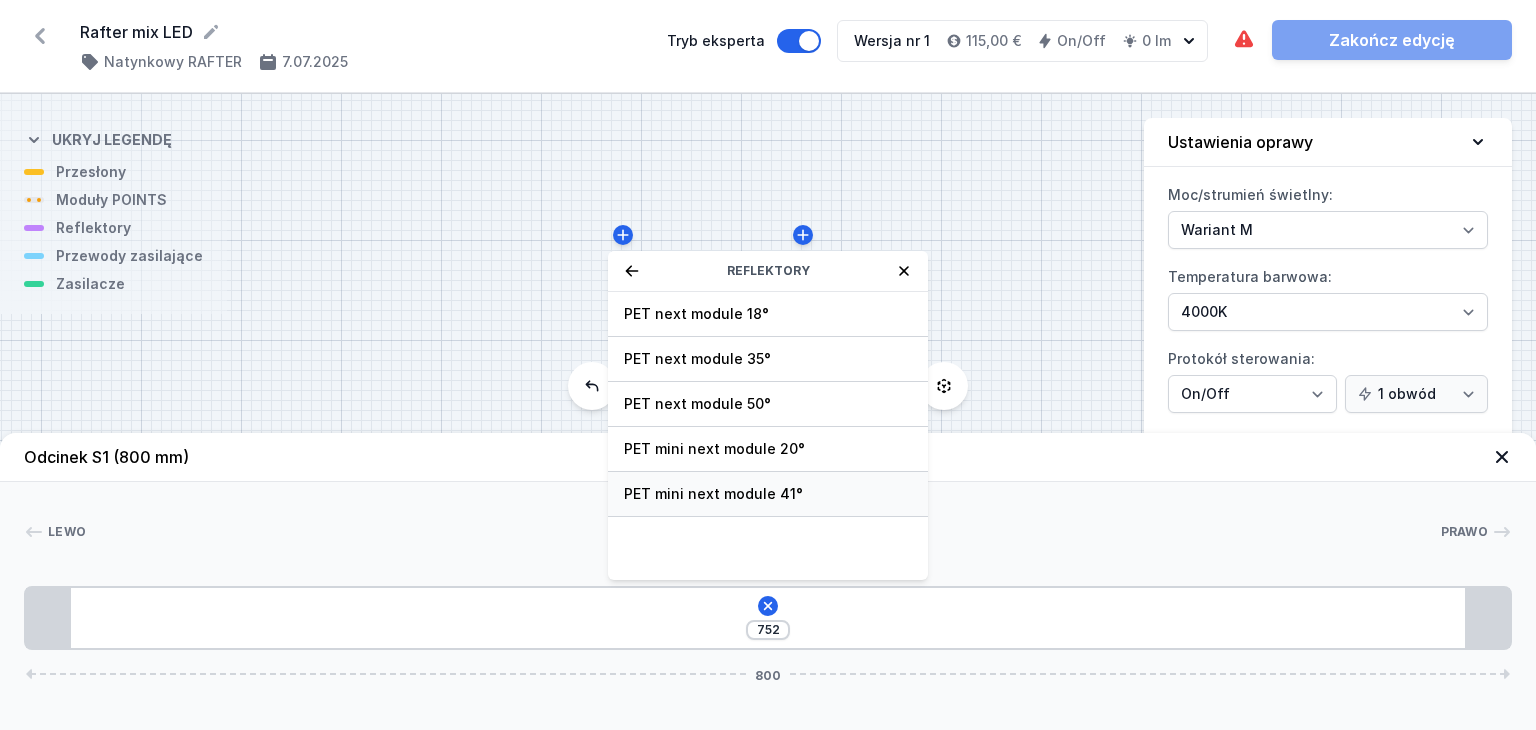 click on "PET mini next module 41°" at bounding box center [768, 314] 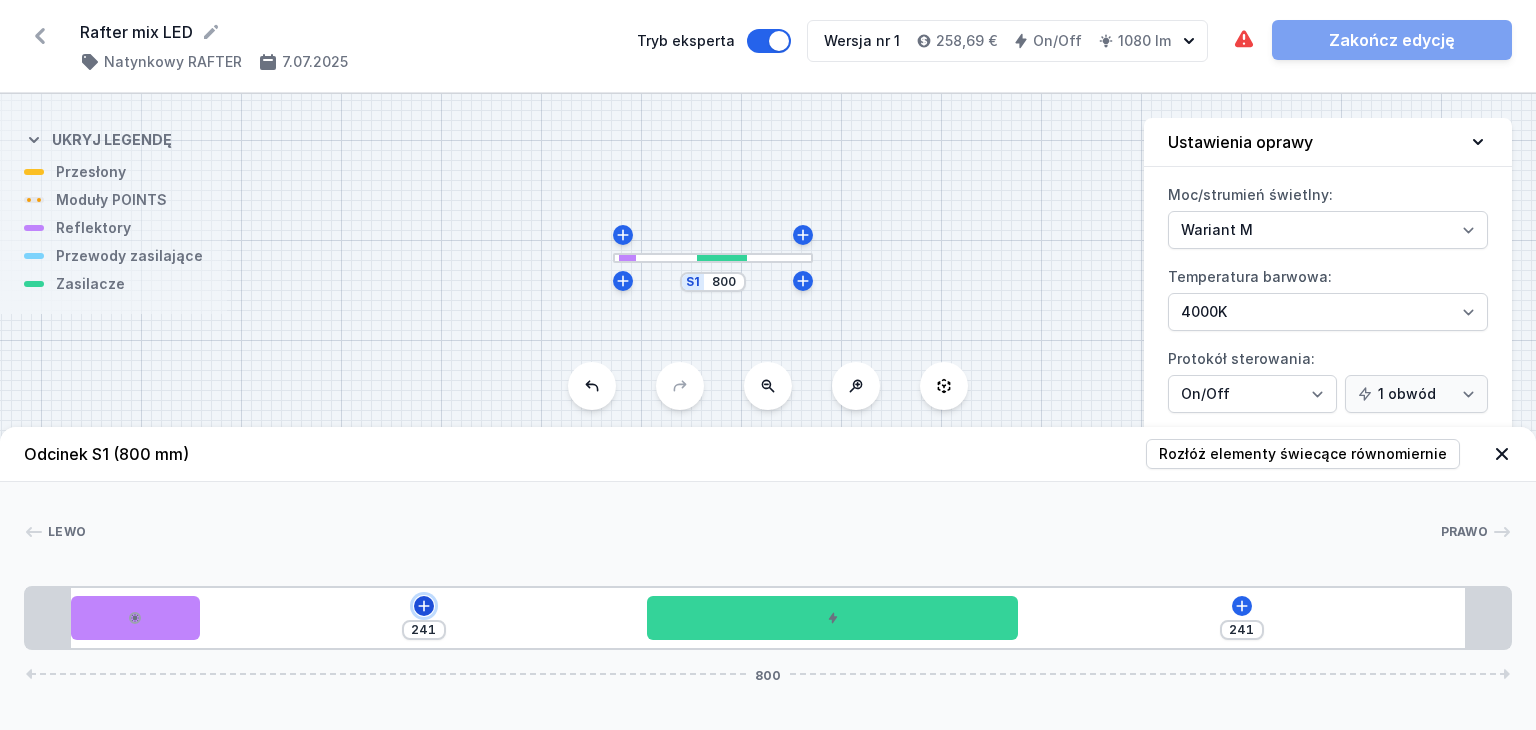 click at bounding box center [423, 605] 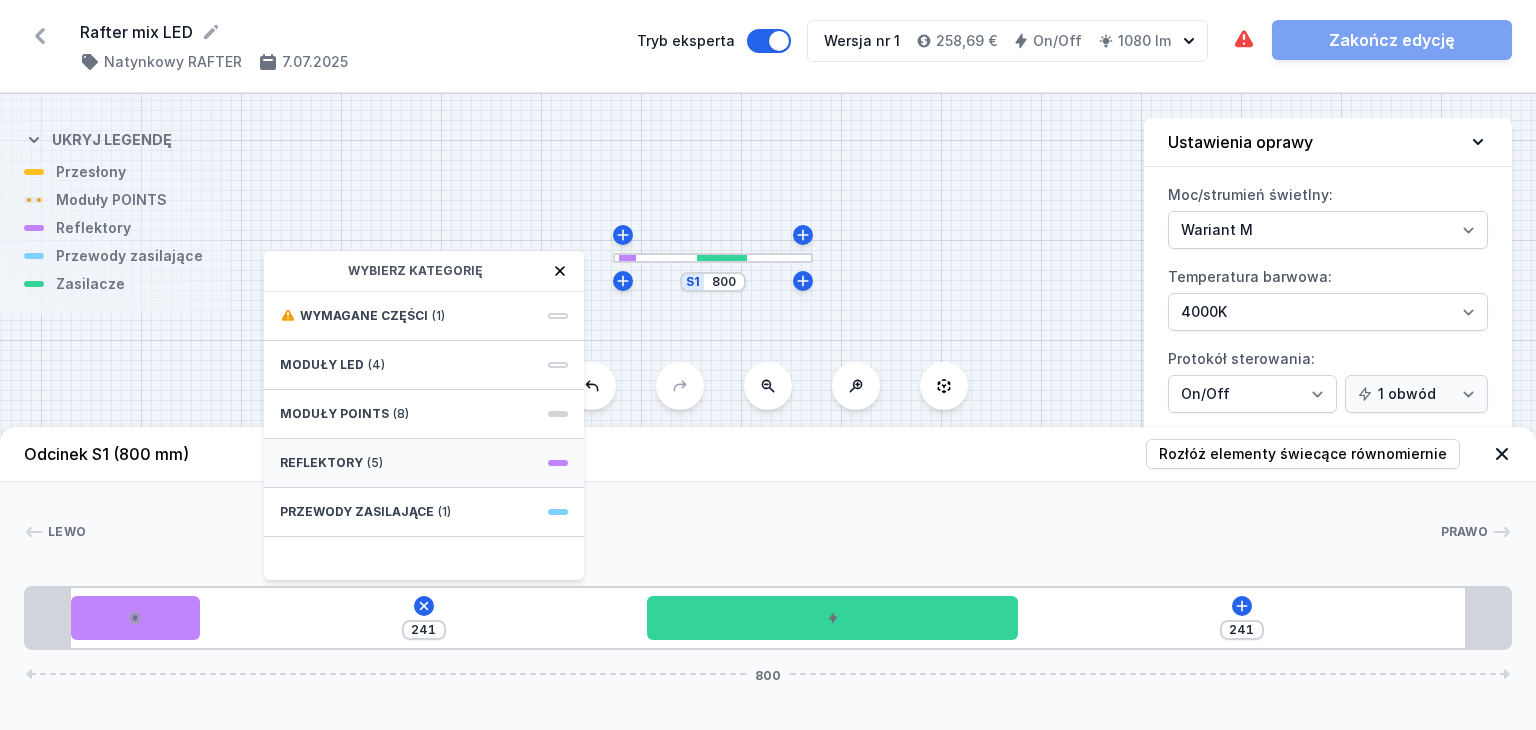 click on "(5)" at bounding box center (376, 365) 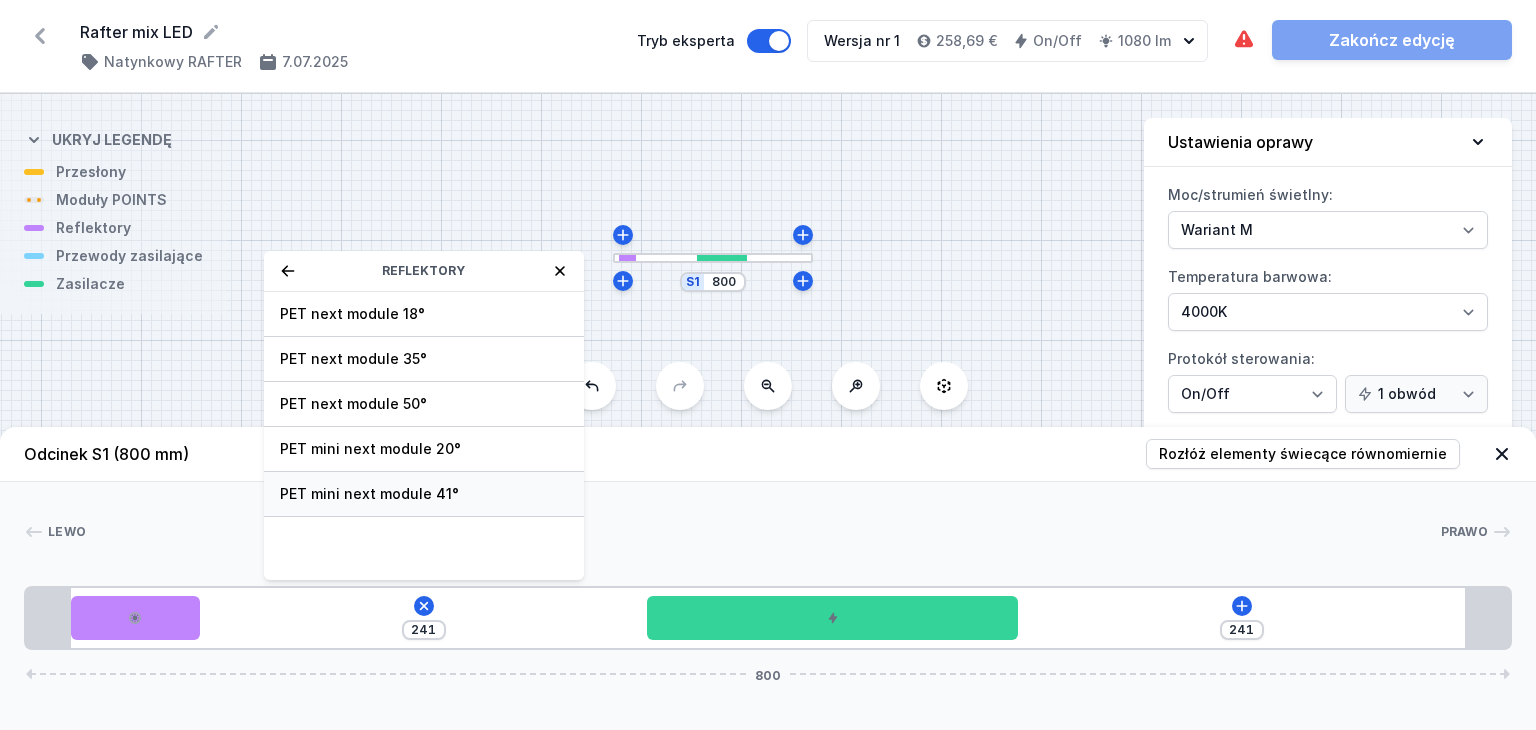 click on "PET mini next module 41°" at bounding box center (424, 314) 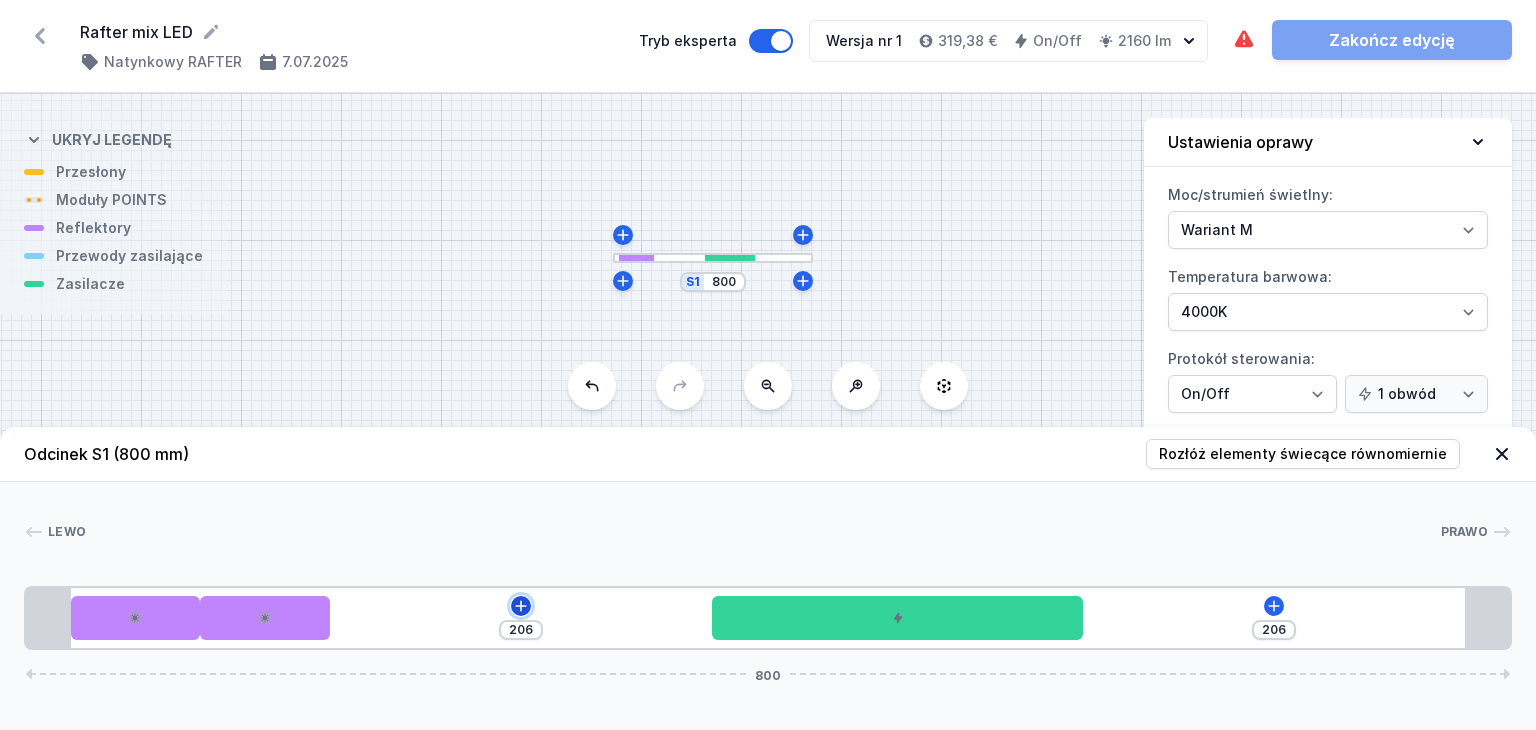 click at bounding box center (521, 605) 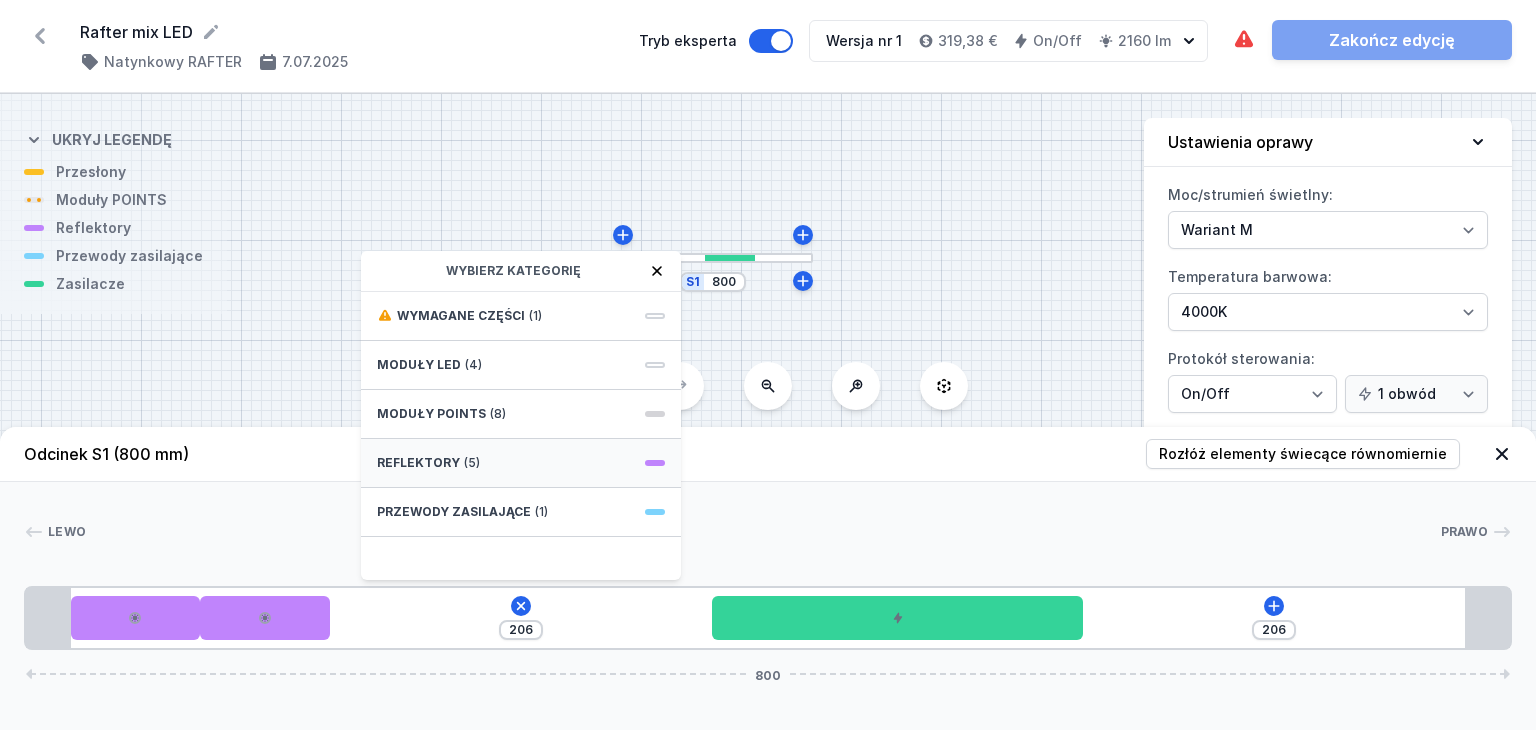 click on "Reflektory (5)" at bounding box center [521, 463] 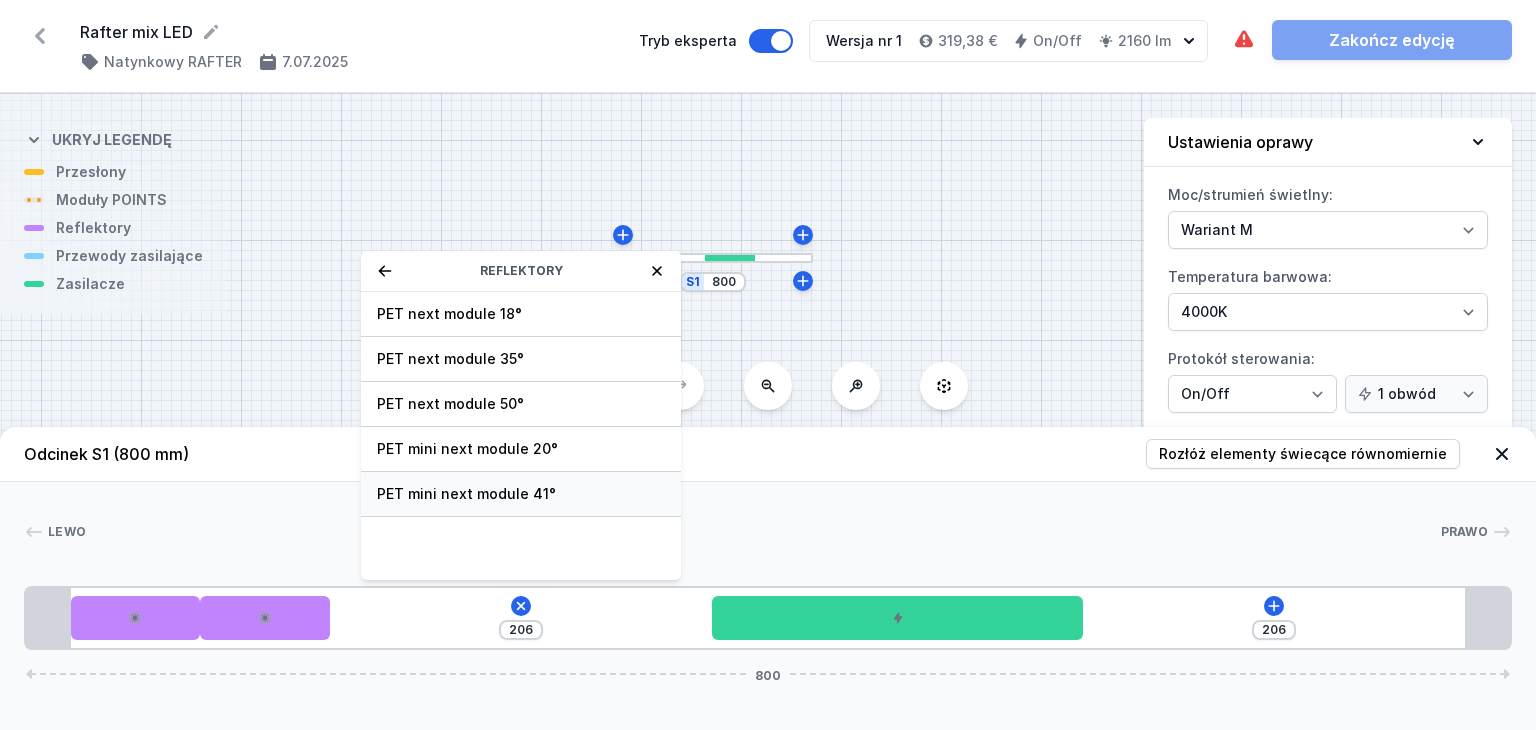click on "PET mini next module 41°" at bounding box center (521, 314) 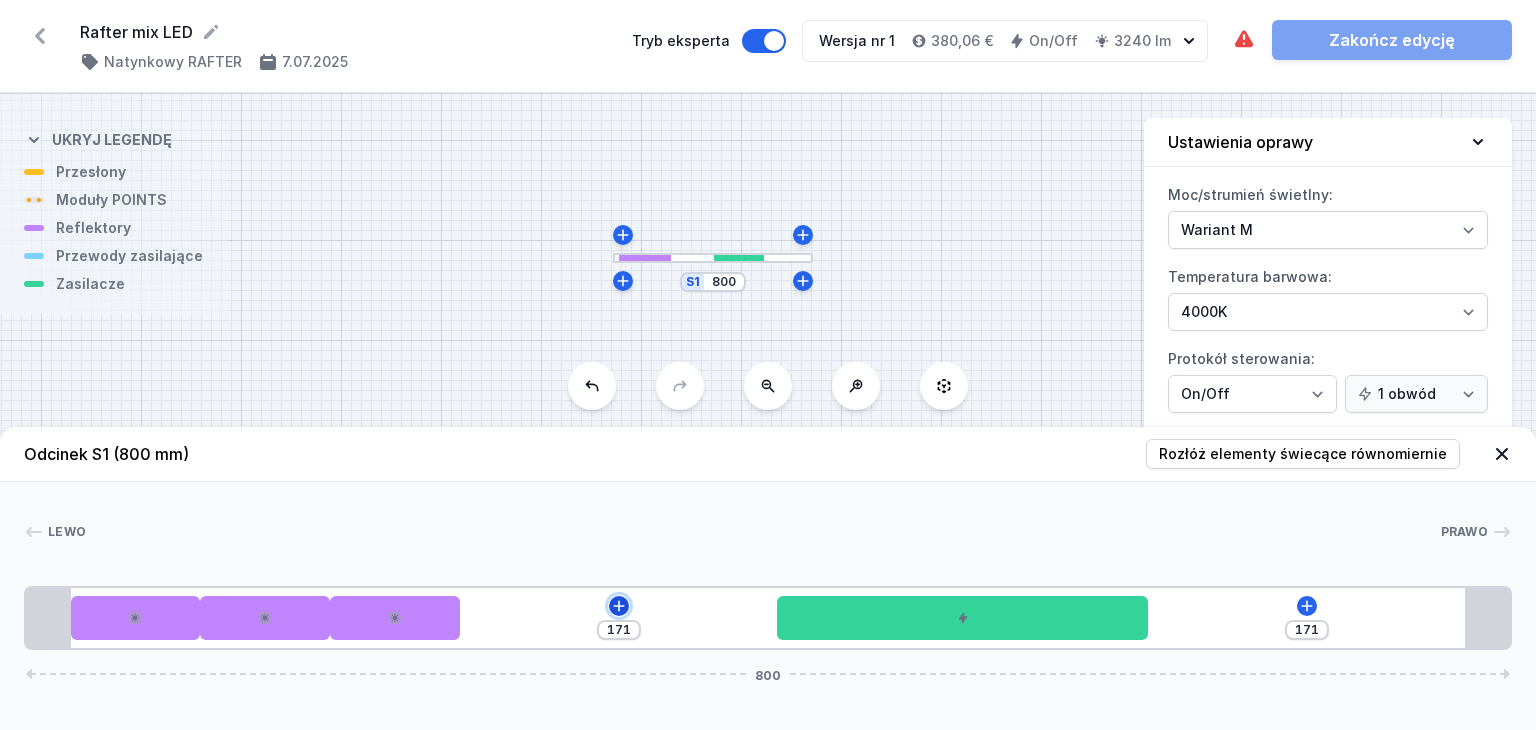 click at bounding box center (619, 606) 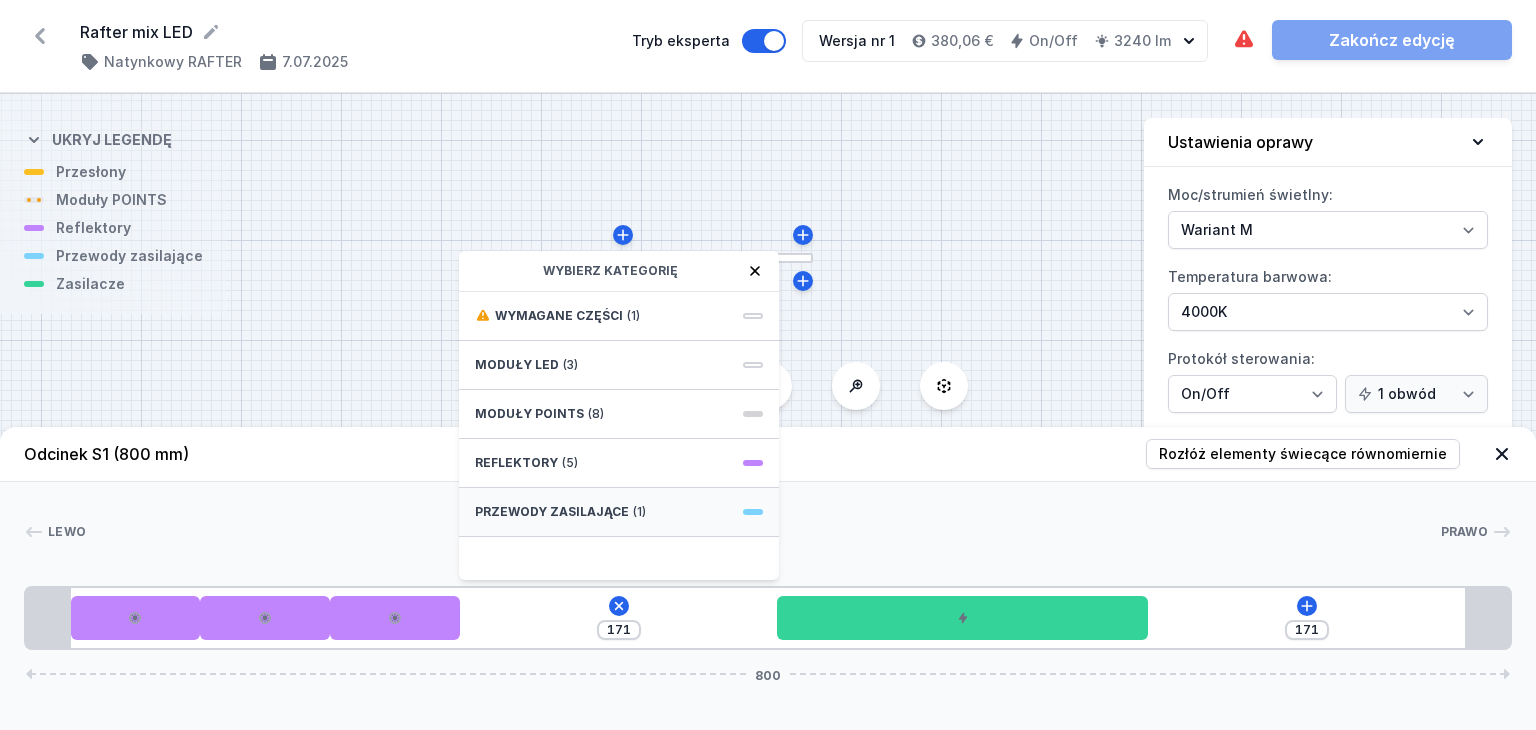 click on "Przewody zasilające" at bounding box center [517, 365] 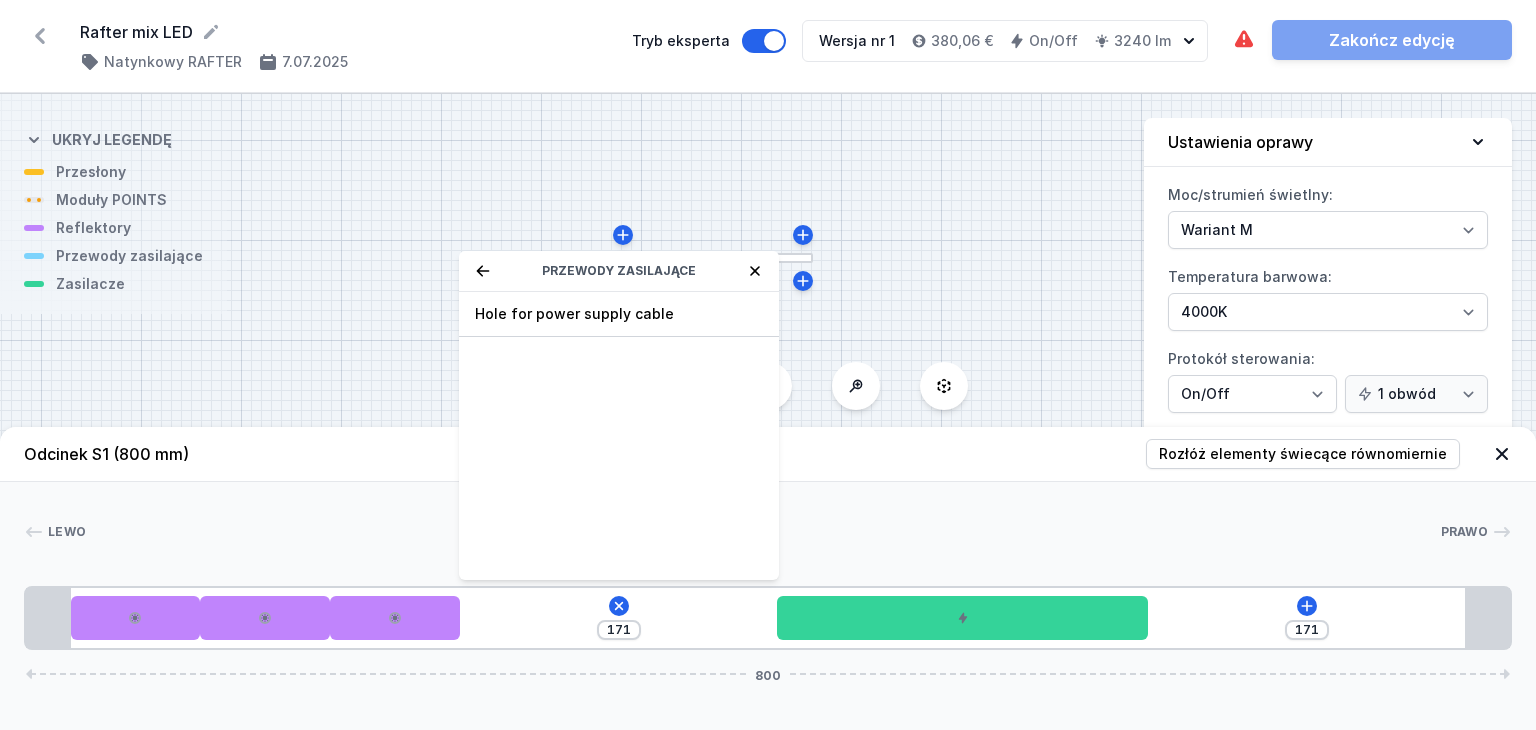 click at bounding box center (483, 271) 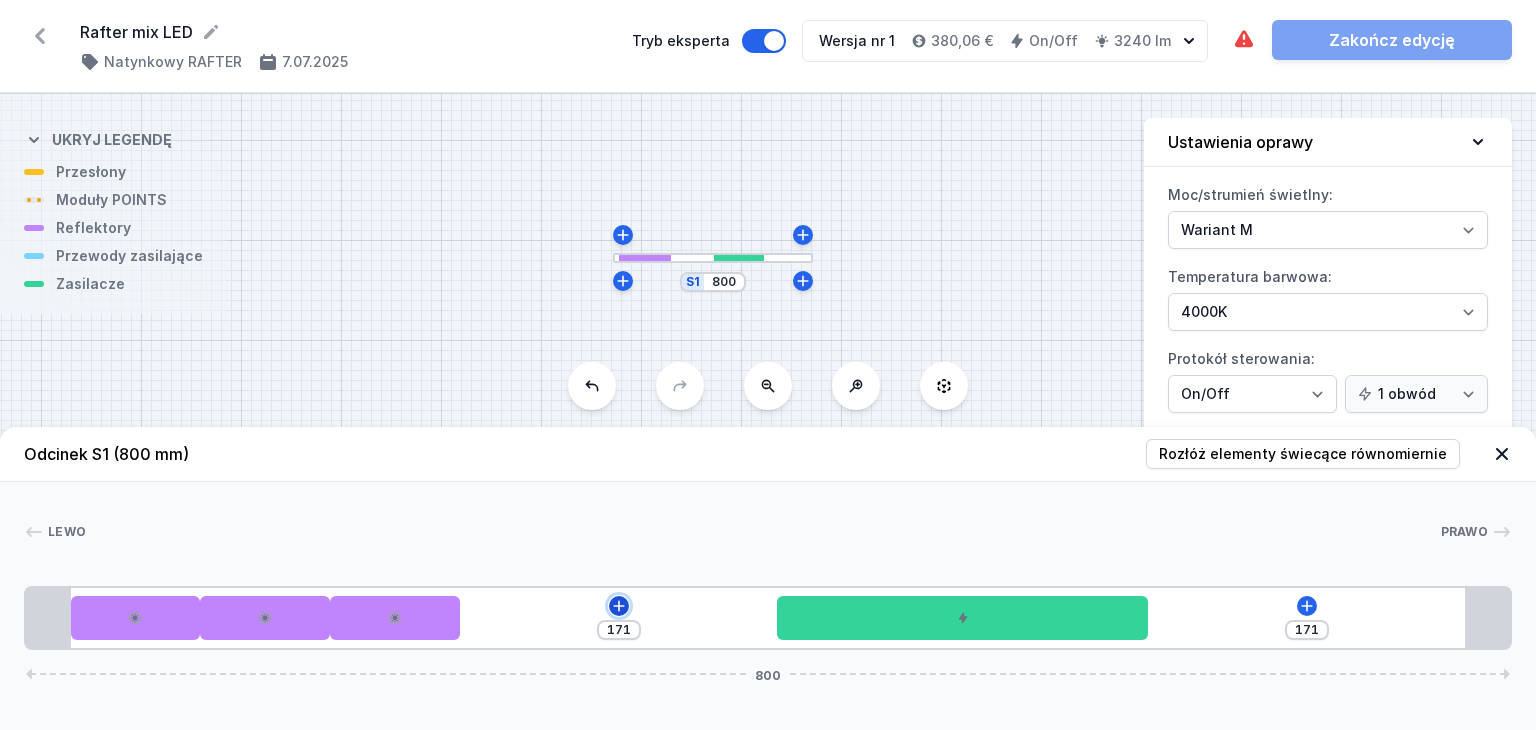 click at bounding box center [619, 606] 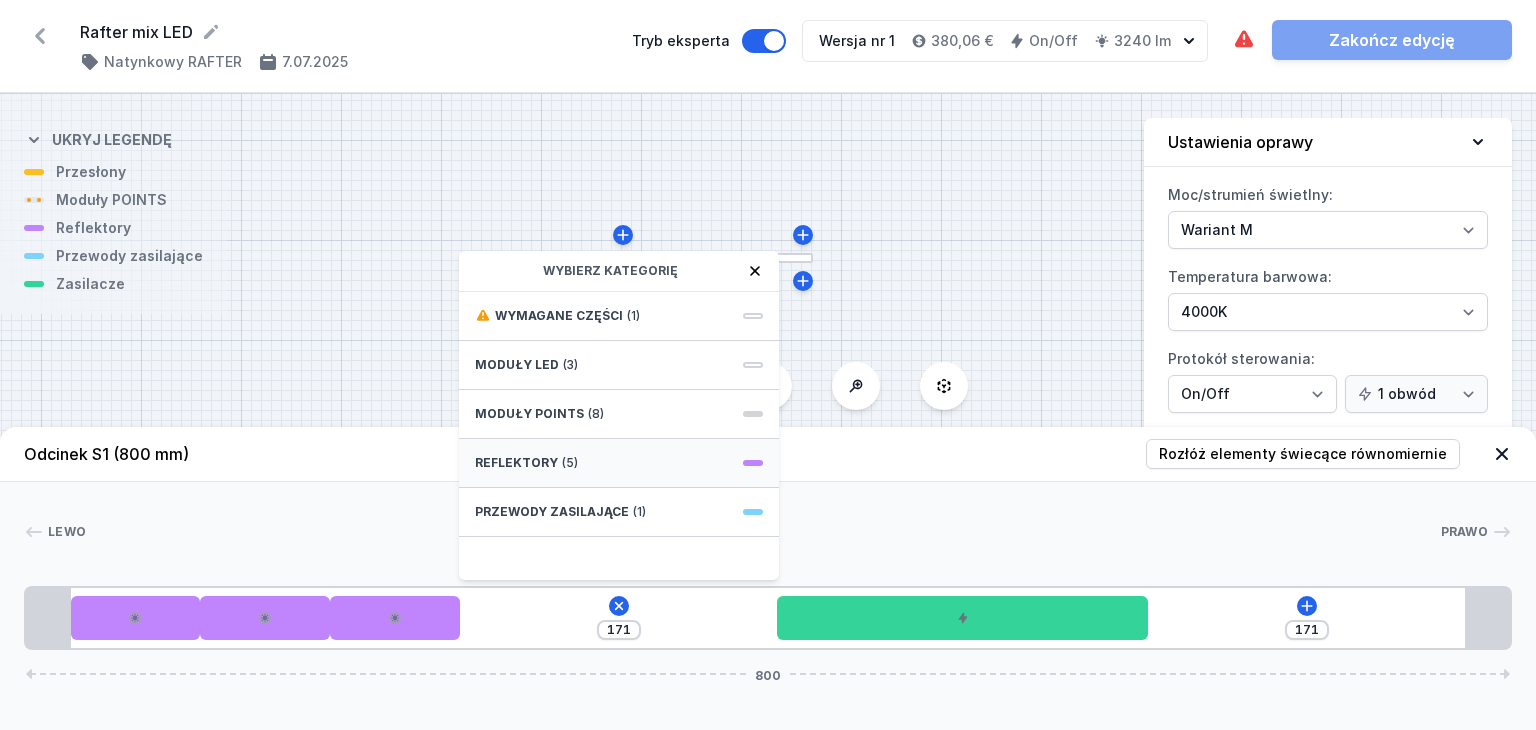 click on "Reflektory" at bounding box center [517, 365] 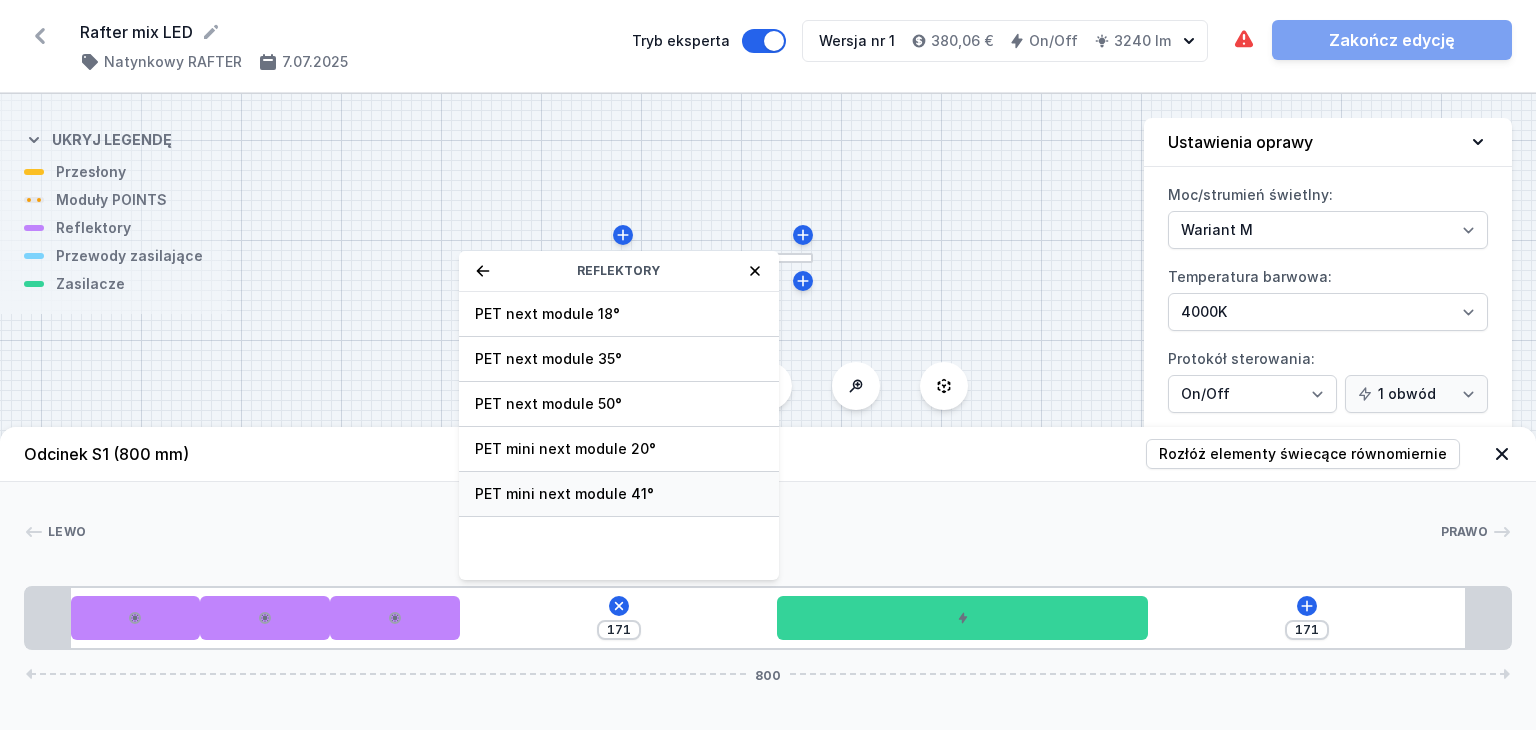 click on "PET mini next module 41°" at bounding box center (619, 314) 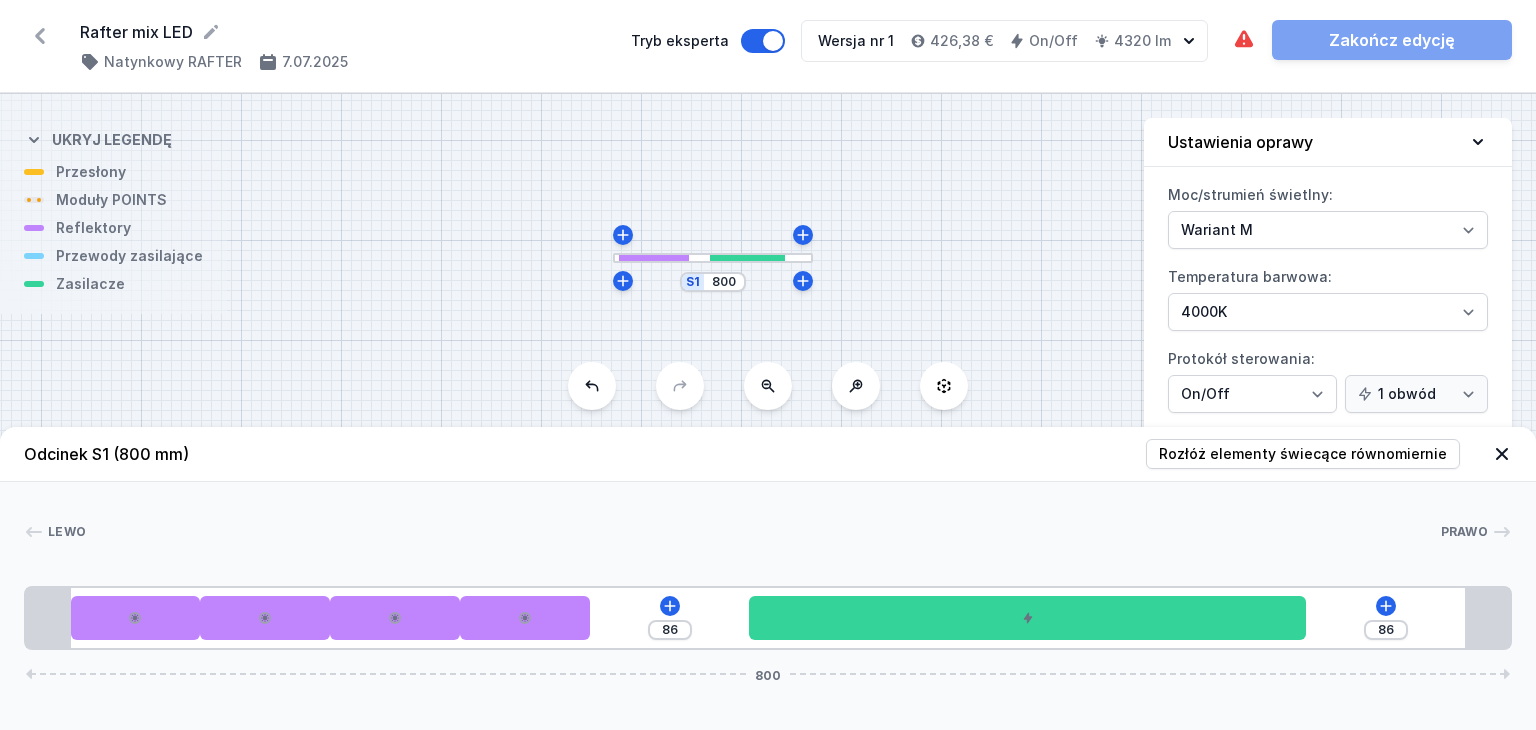 drag, startPoint x: 544, startPoint y: 629, endPoint x: 611, endPoint y: 629, distance: 67 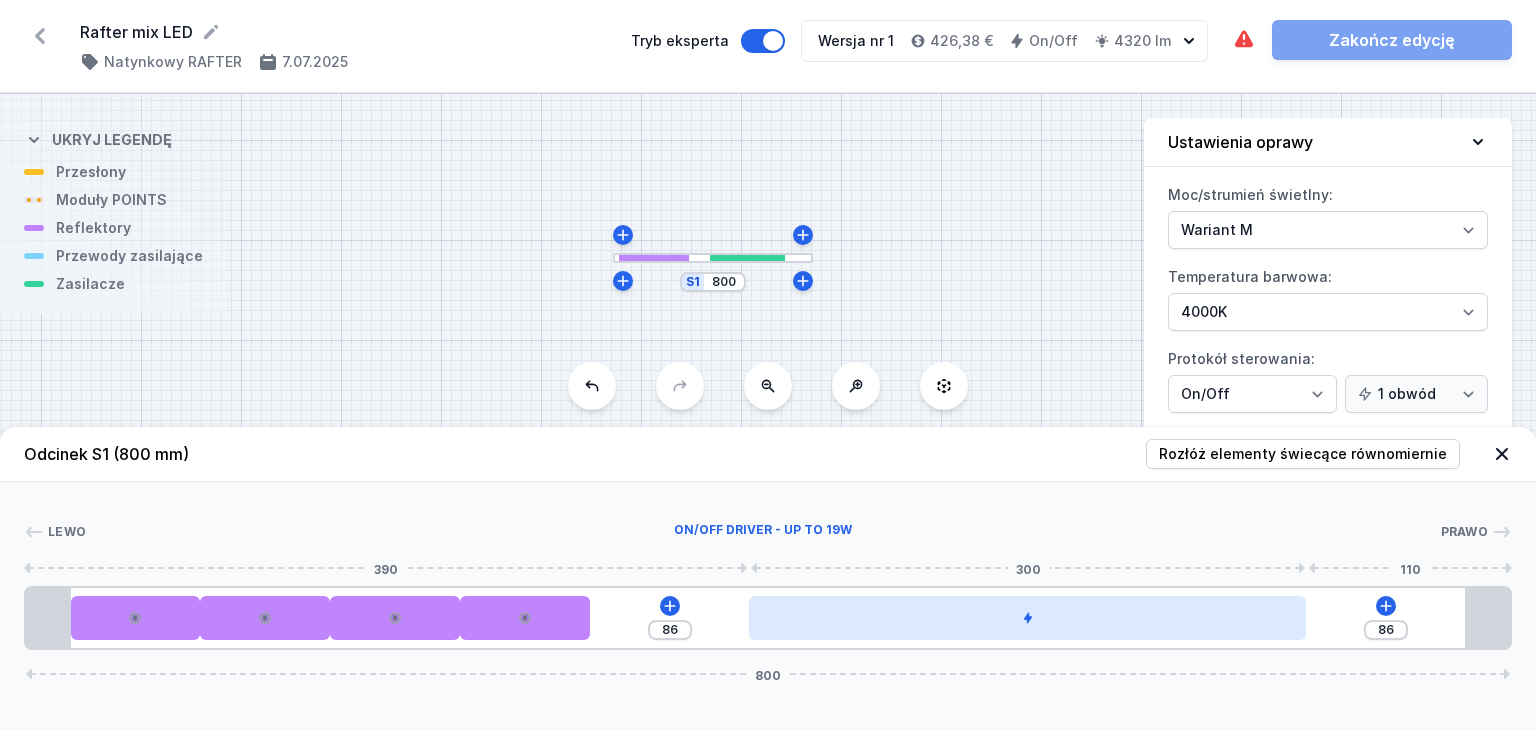 drag, startPoint x: 808, startPoint y: 615, endPoint x: 769, endPoint y: 609, distance: 39.45884 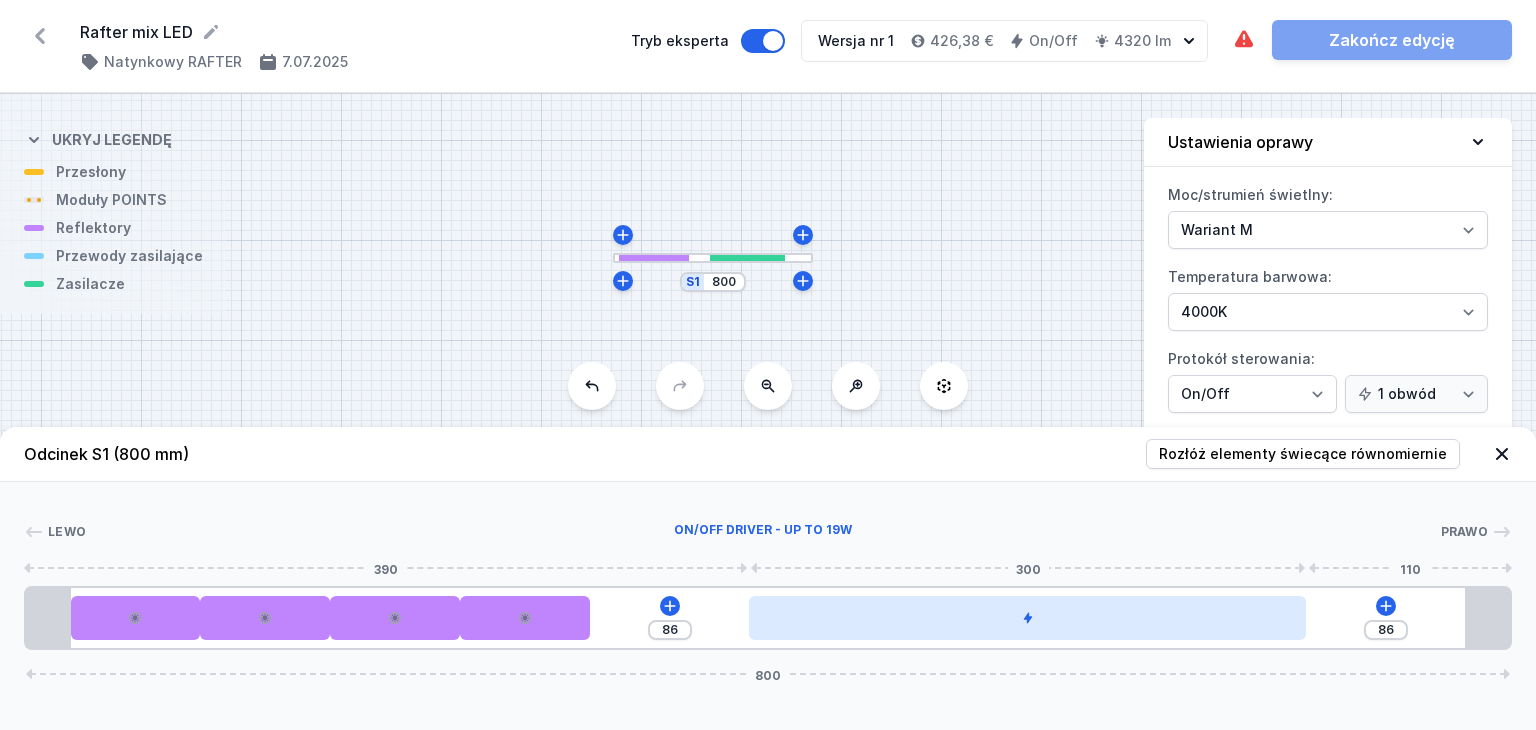 drag, startPoint x: 1047, startPoint y: 613, endPoint x: 832, endPoint y: 610, distance: 215.02094 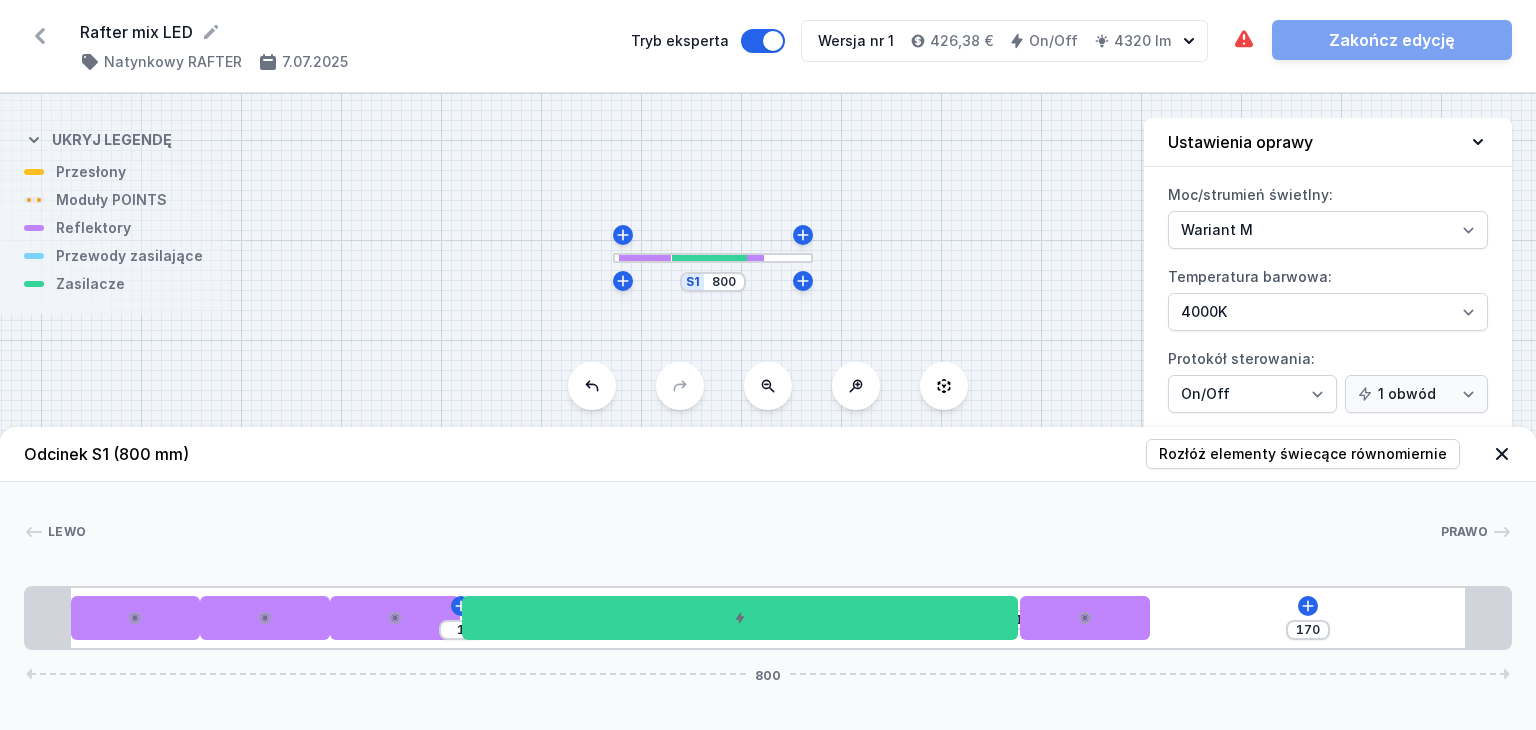 drag, startPoint x: 532, startPoint y: 621, endPoint x: 1178, endPoint y: 624, distance: 646.00696 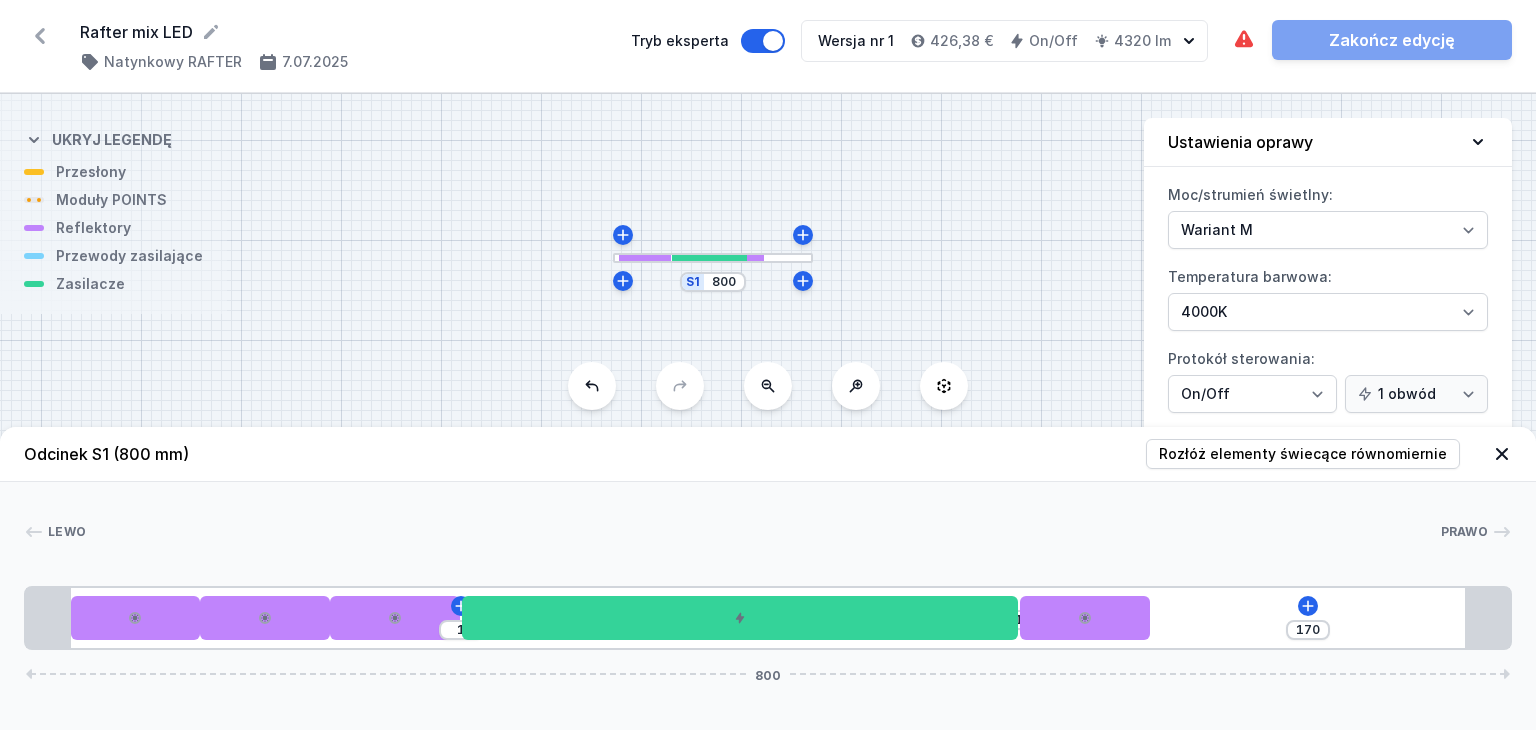 click on "1 1 170 800" at bounding box center [768, 618] 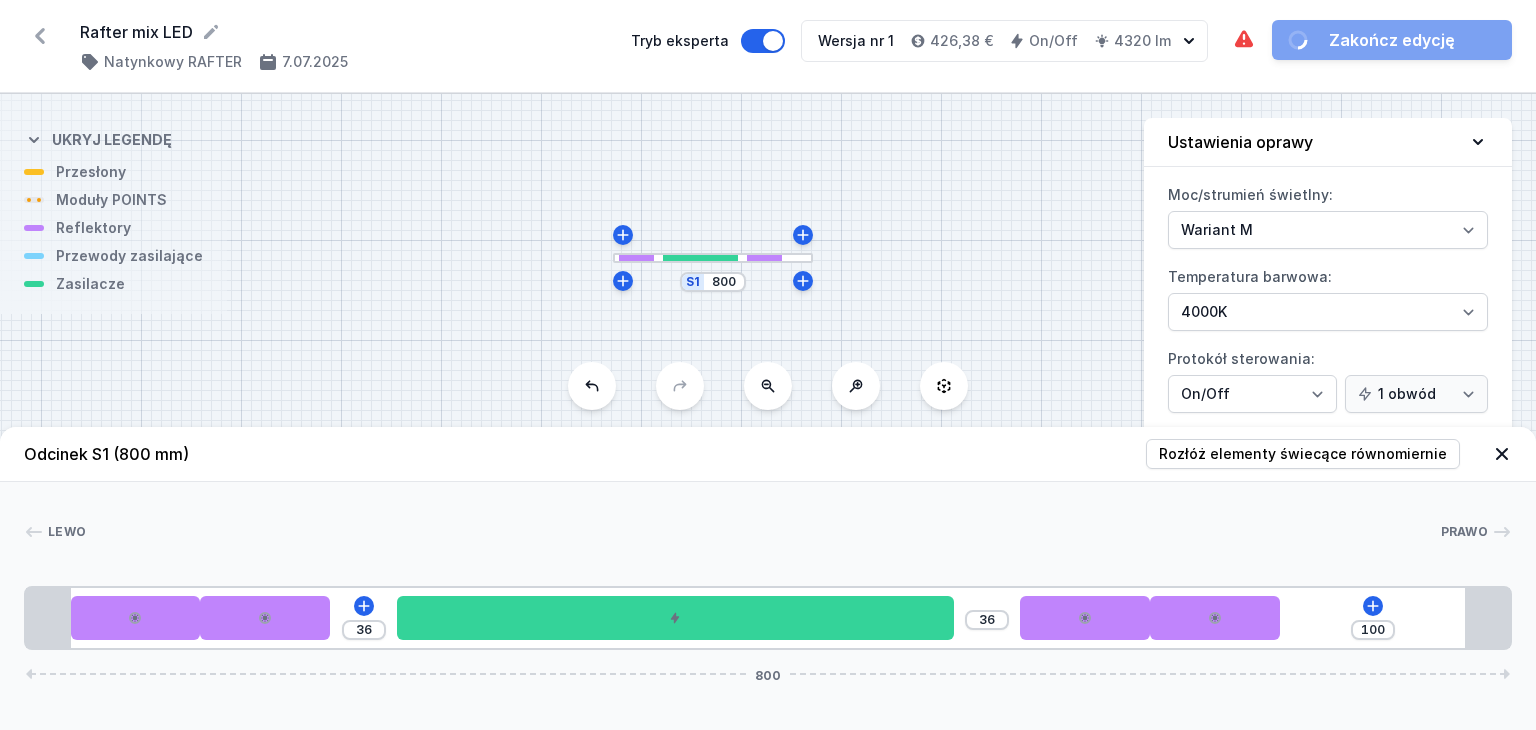drag, startPoint x: 372, startPoint y: 622, endPoint x: 1324, endPoint y: 621, distance: 952.00055 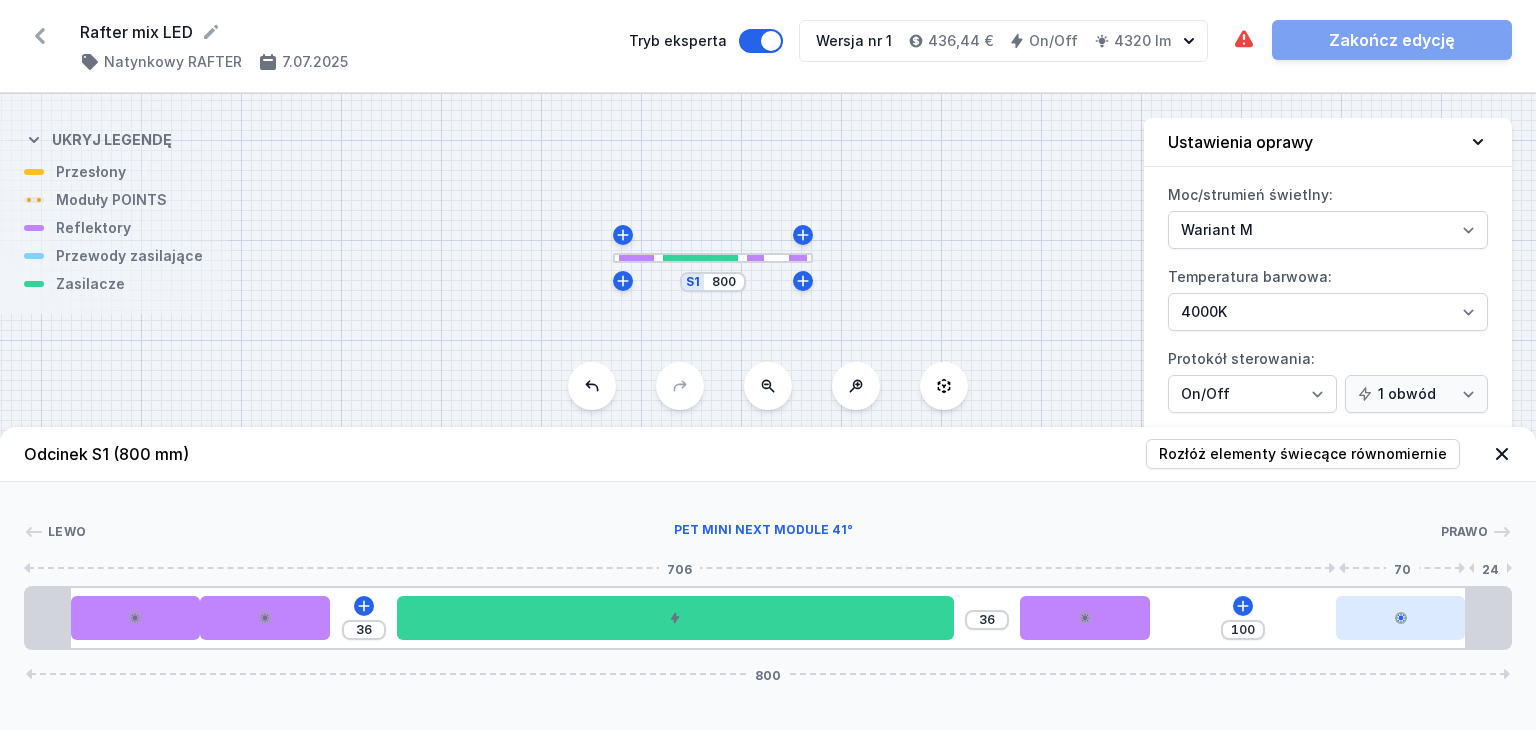 drag, startPoint x: 1230, startPoint y: 619, endPoint x: 1387, endPoint y: 619, distance: 157 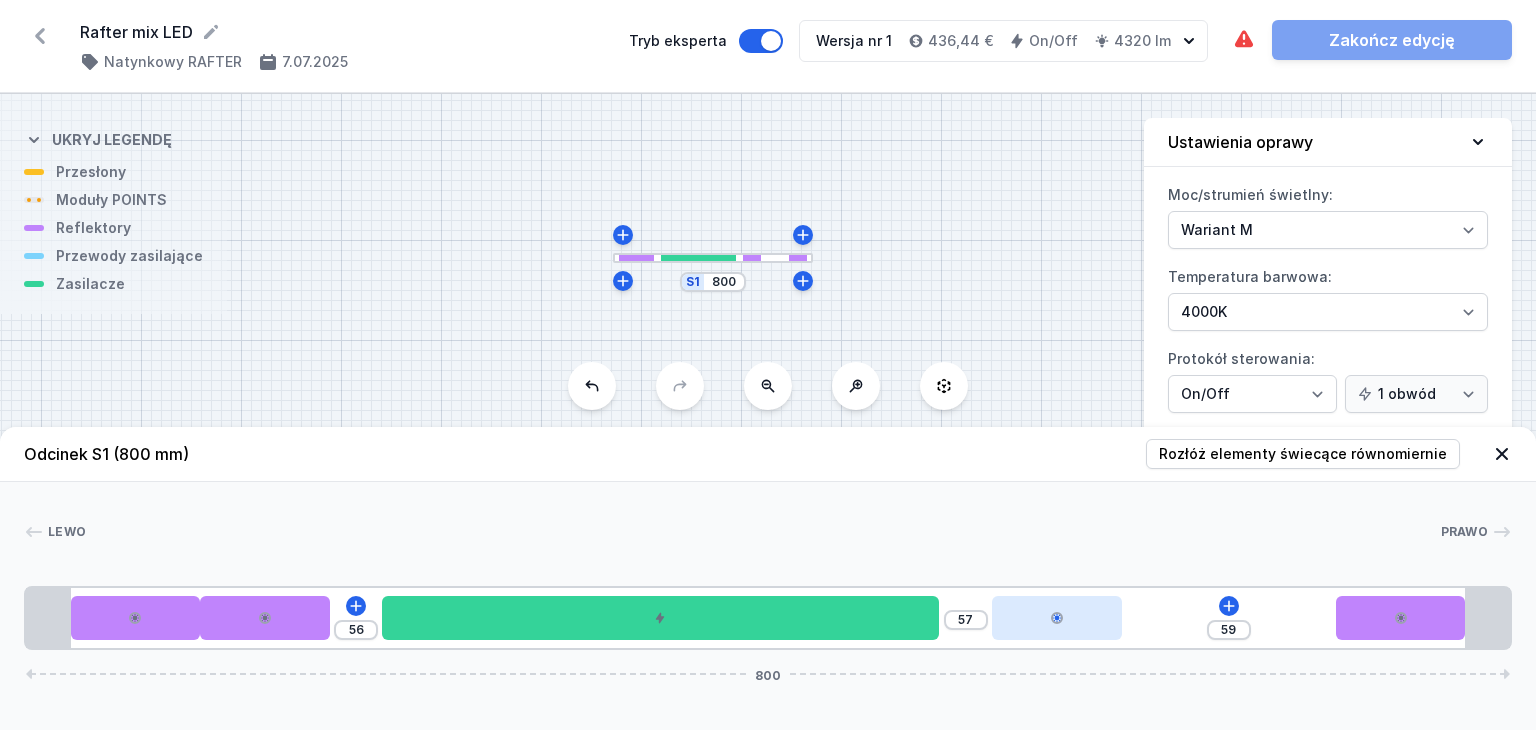 drag, startPoint x: 1102, startPoint y: 617, endPoint x: 1188, endPoint y: 616, distance: 86.00581 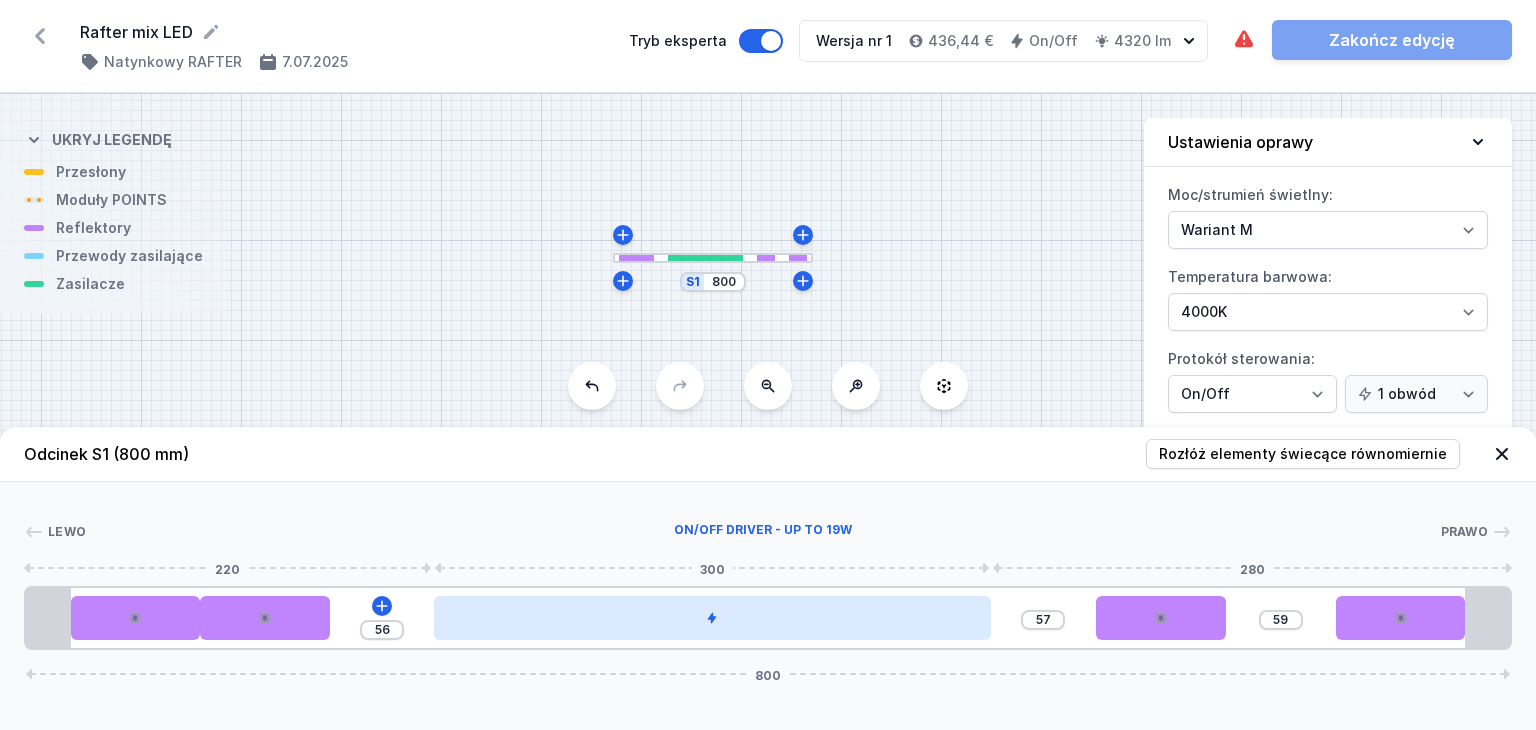 drag, startPoint x: 756, startPoint y: 621, endPoint x: 854, endPoint y: 617, distance: 98.0816 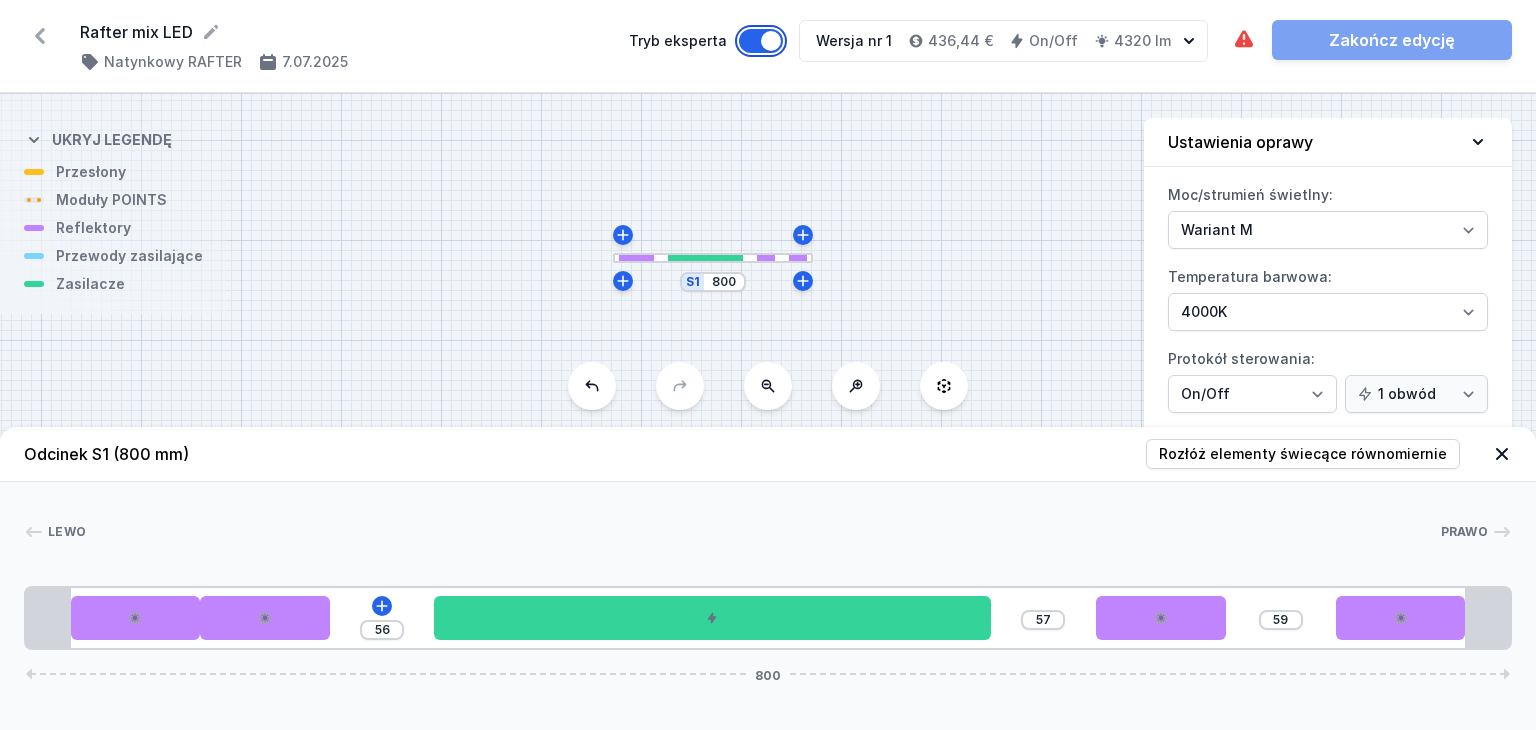 click on "Tryb eksperta" at bounding box center (761, 41) 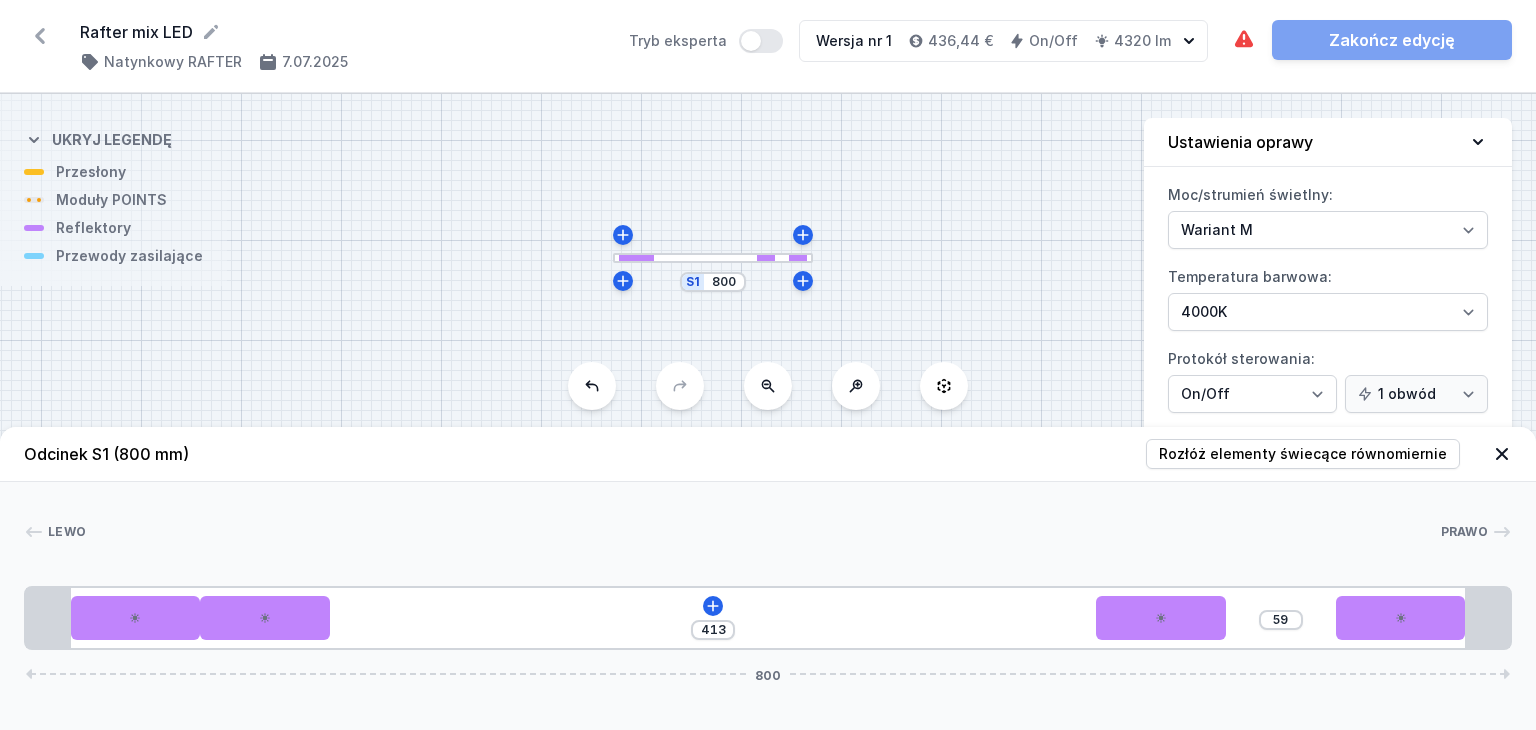 drag, startPoint x: 297, startPoint y: 617, endPoint x: 378, endPoint y: 623, distance: 81.22192 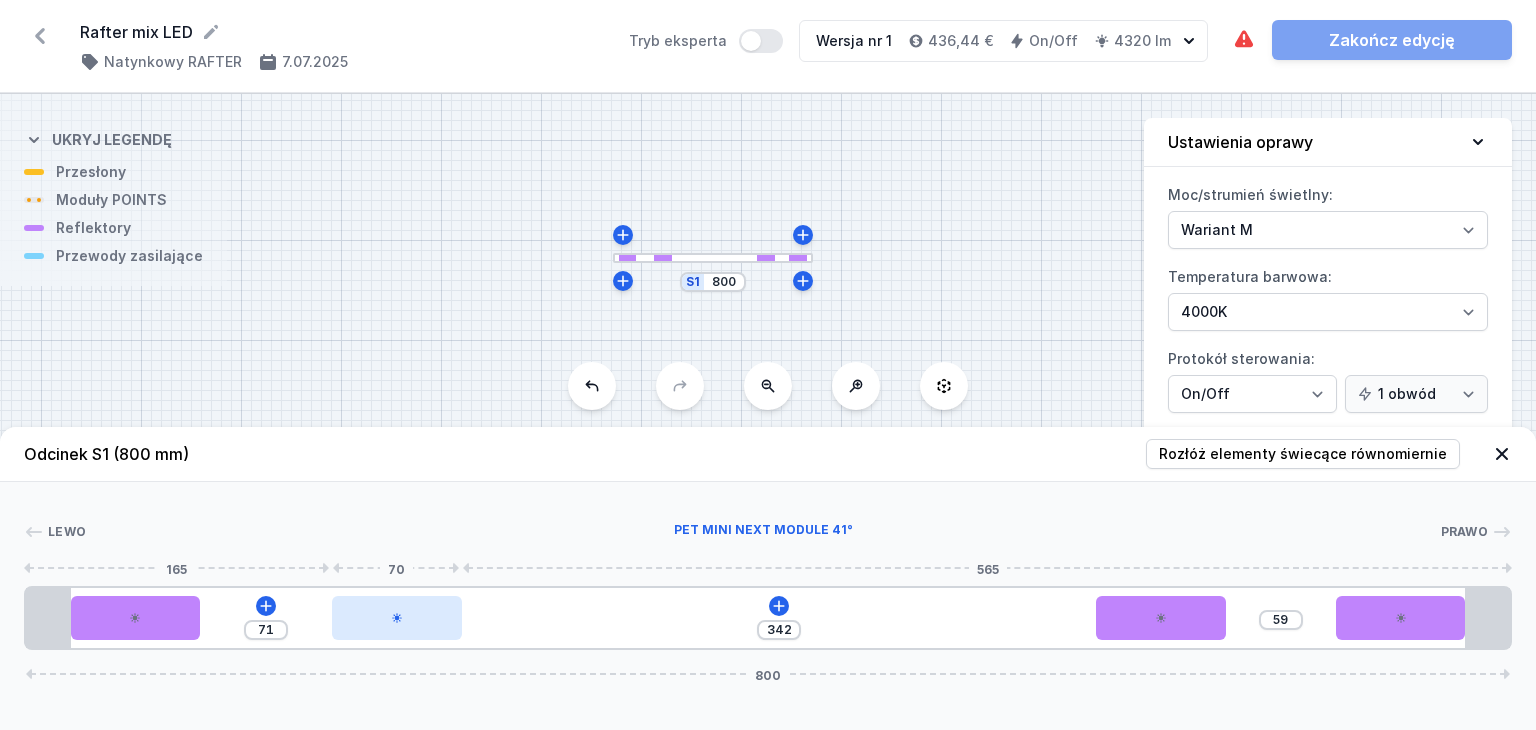 drag, startPoint x: 260, startPoint y: 625, endPoint x: 370, endPoint y: 620, distance: 110.11358 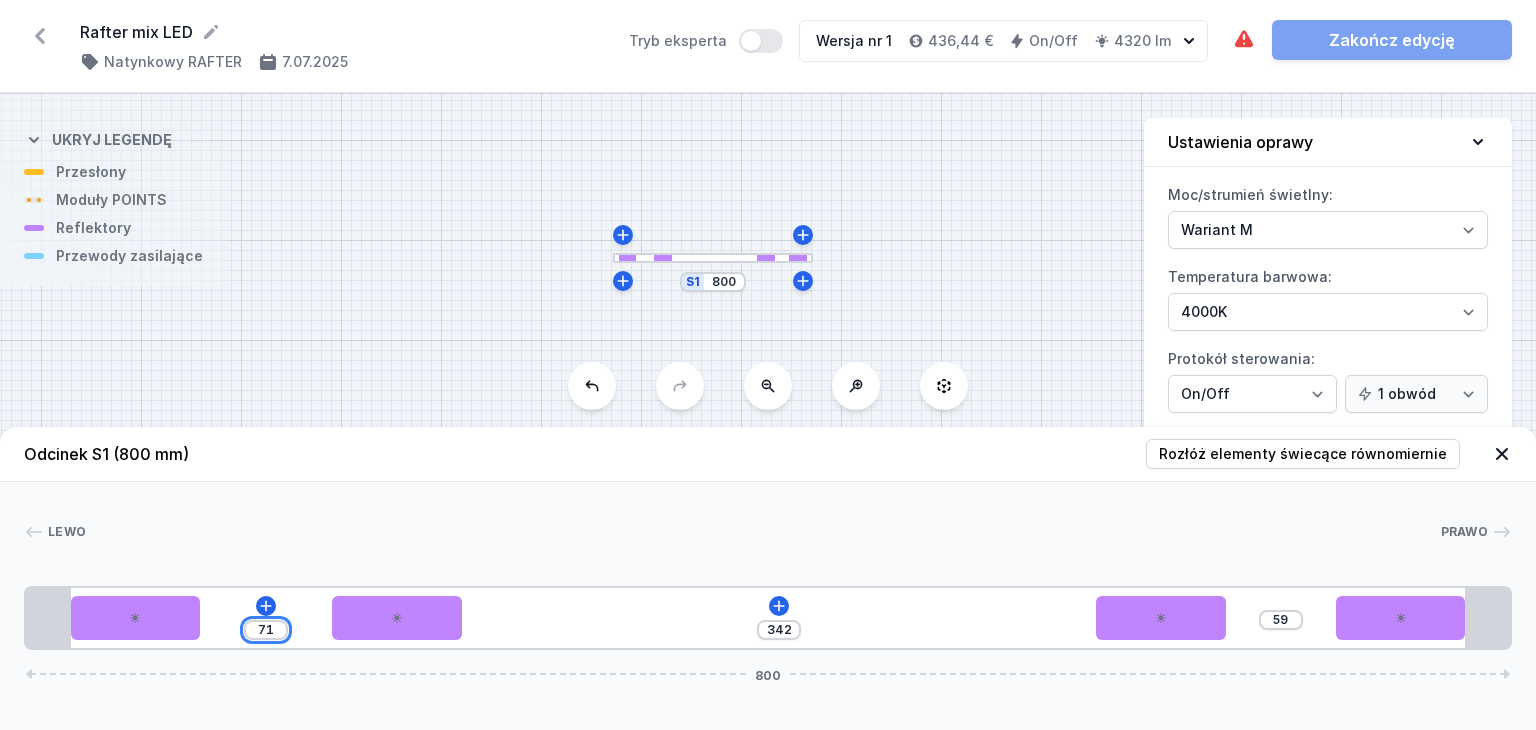 click on "71" at bounding box center (266, 630) 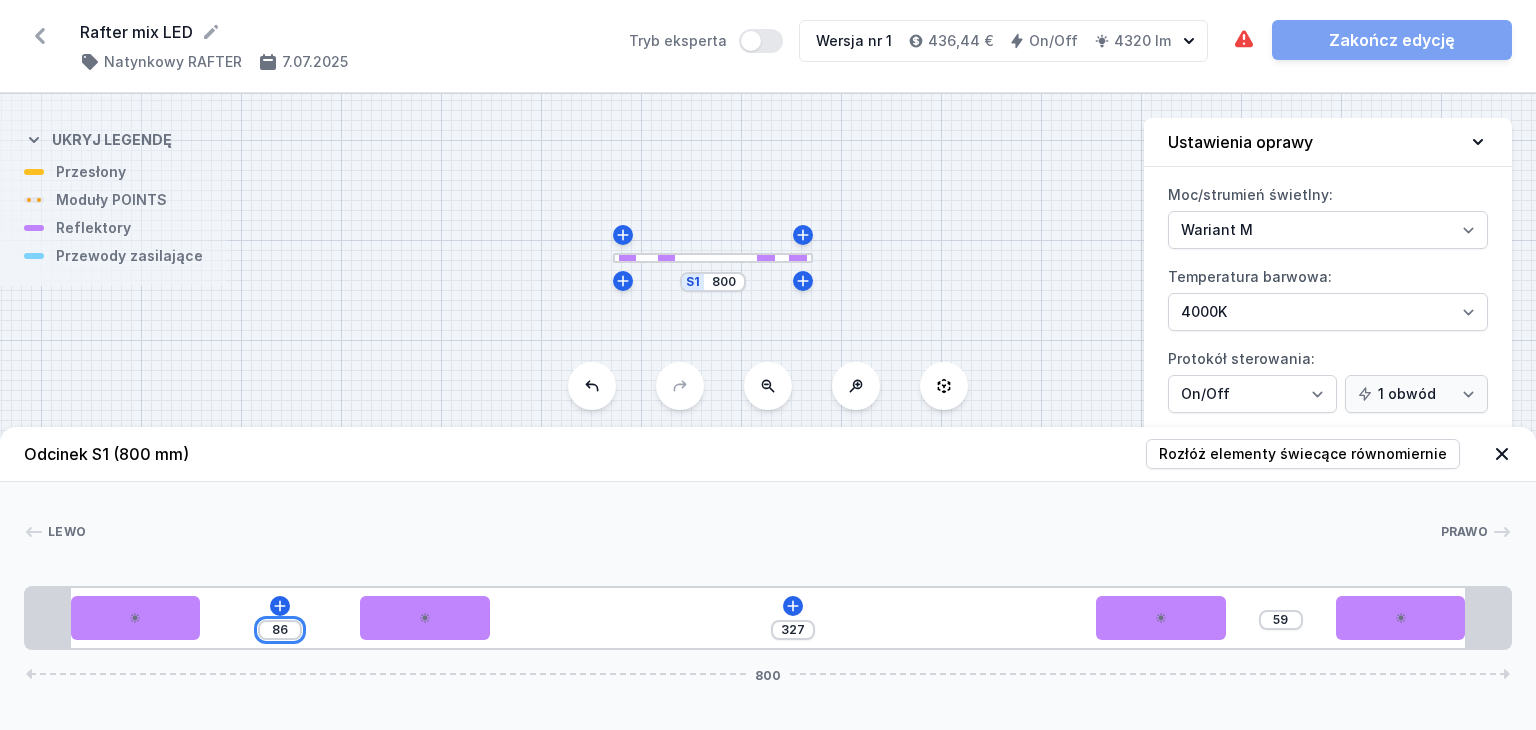 type on "86" 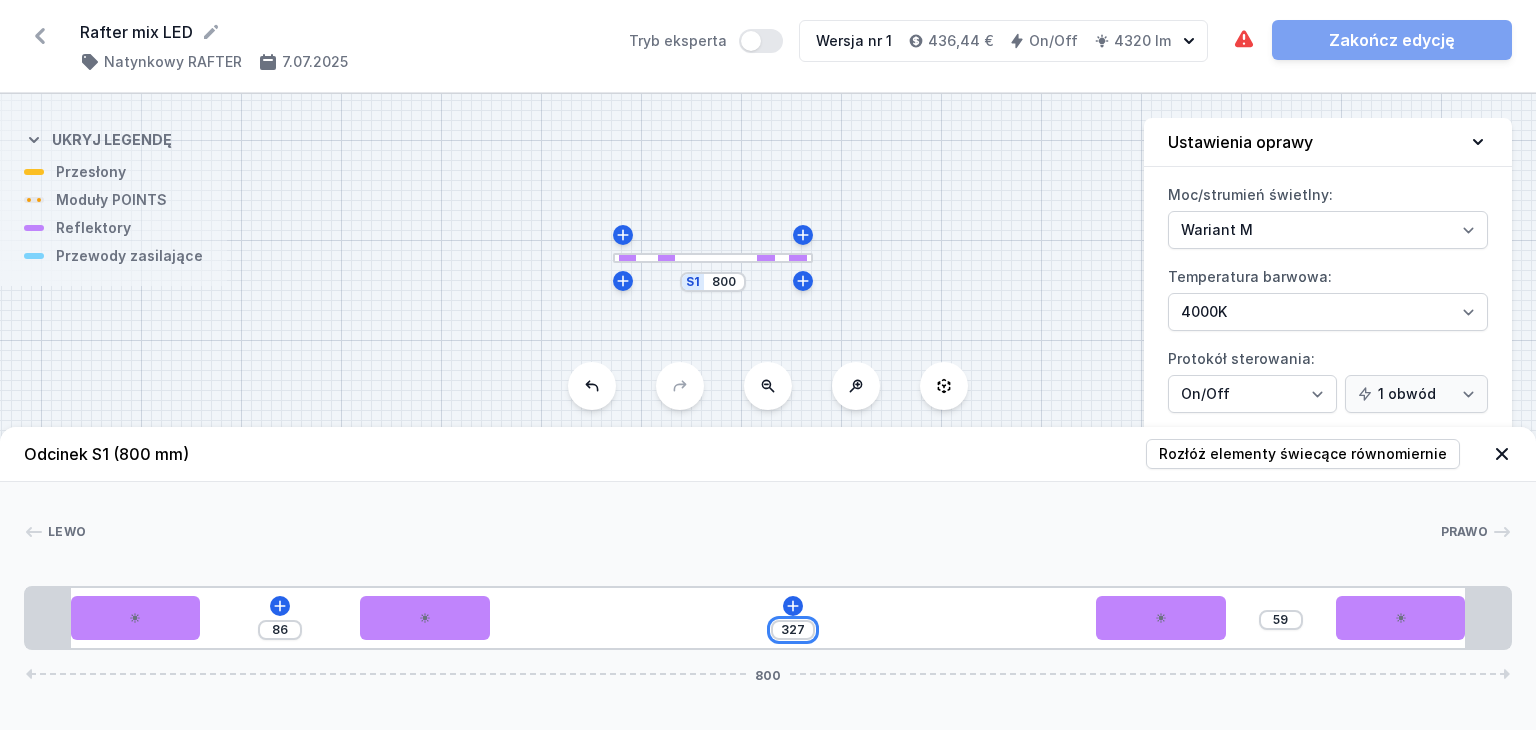 click on "327" at bounding box center [280, 630] 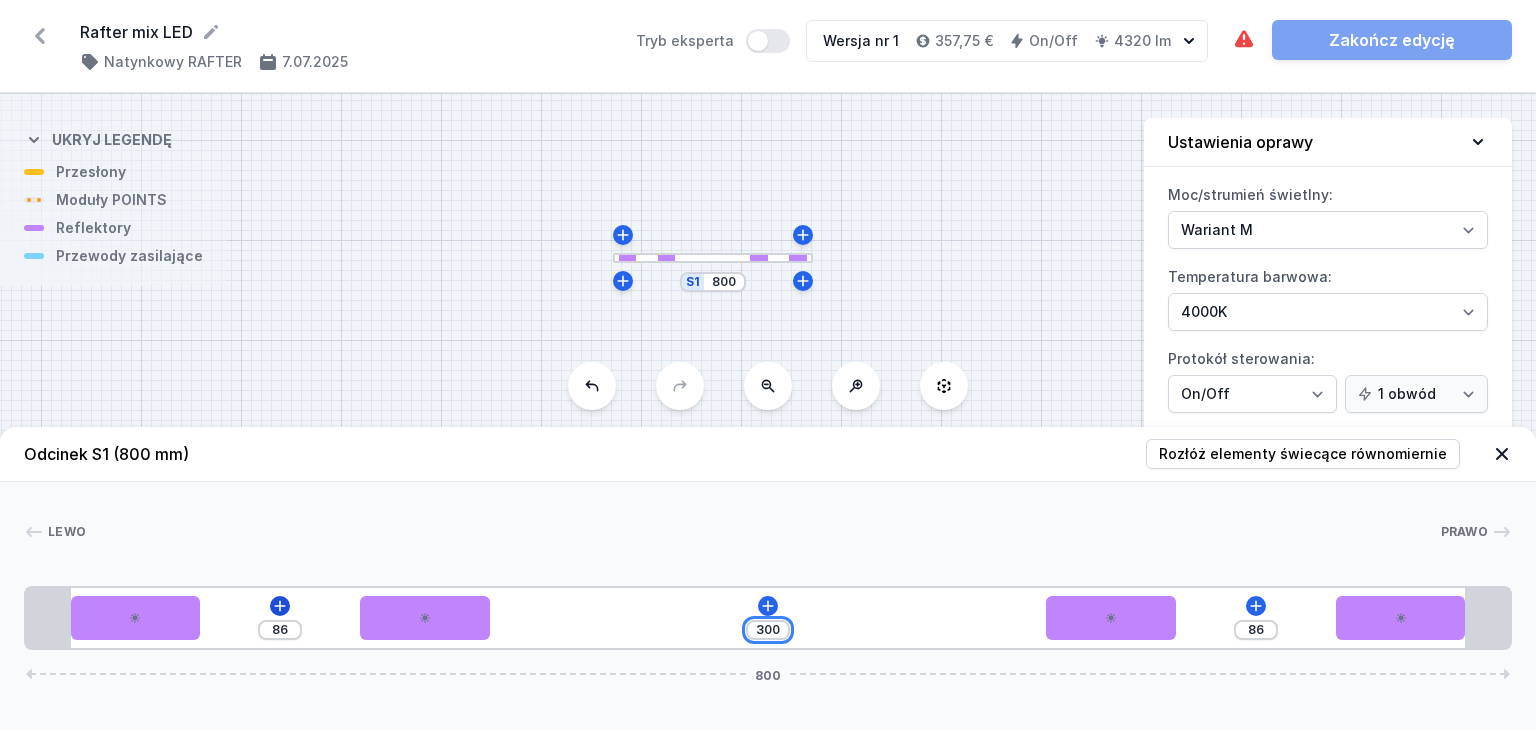 type on "300" 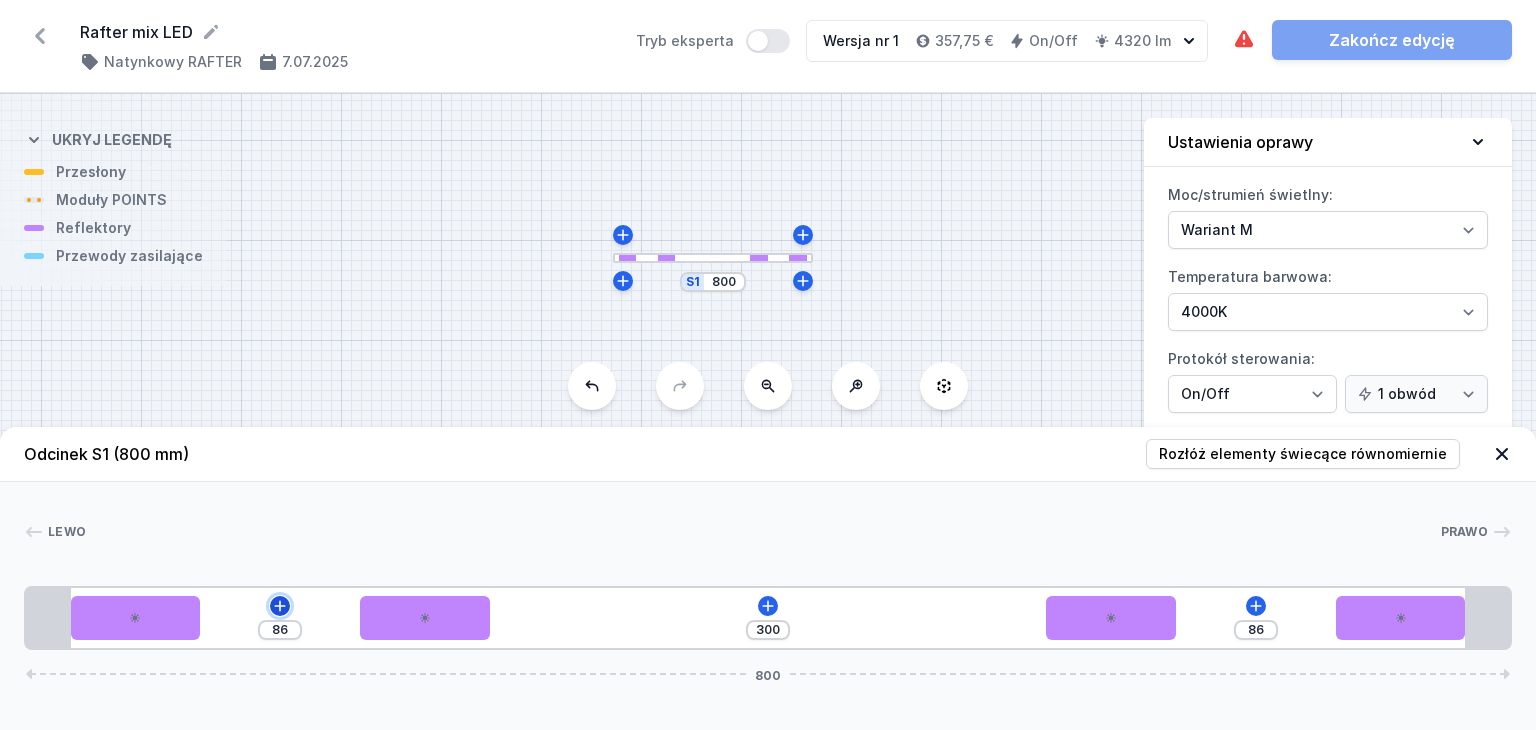 click at bounding box center [280, 606] 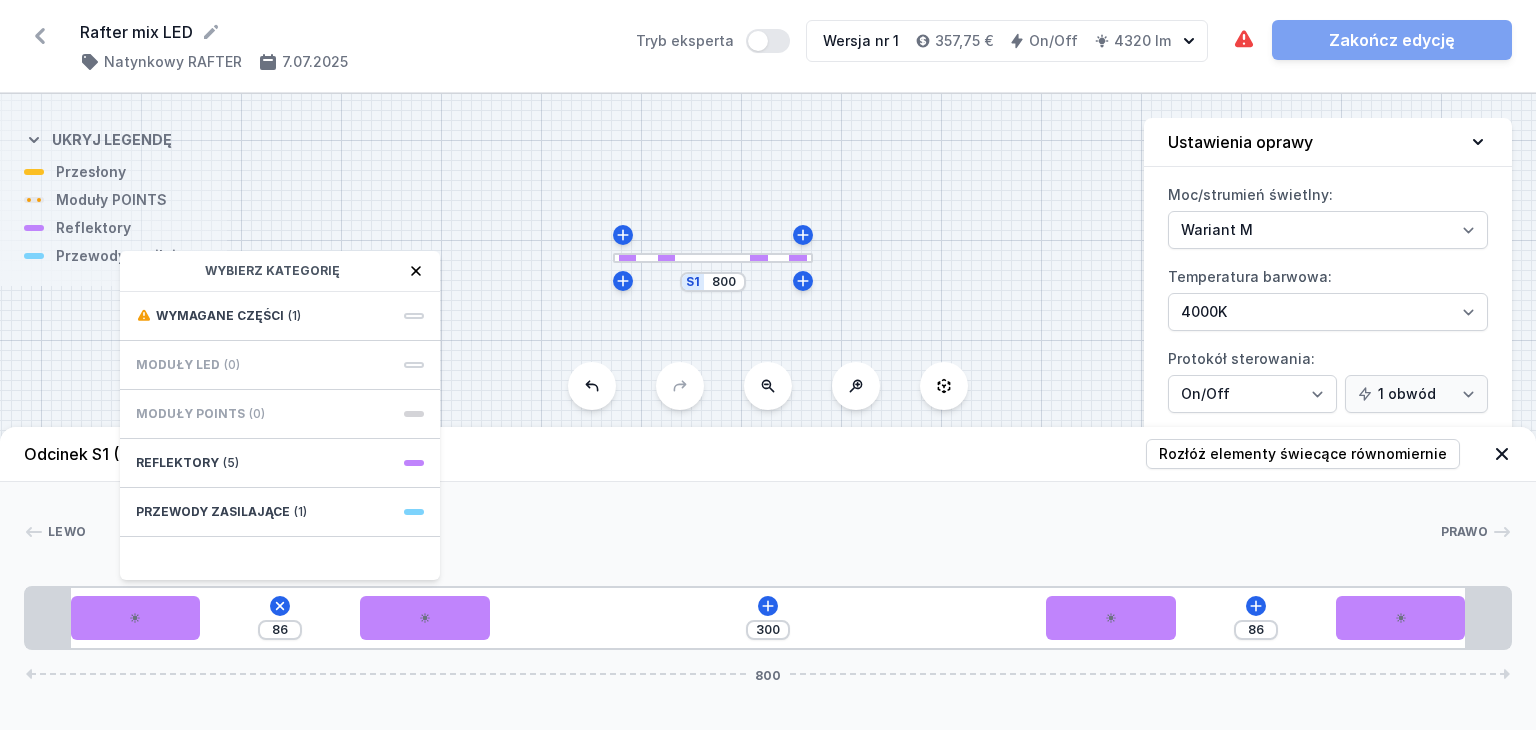 click on "Moduły LED (0)" at bounding box center (280, 365) 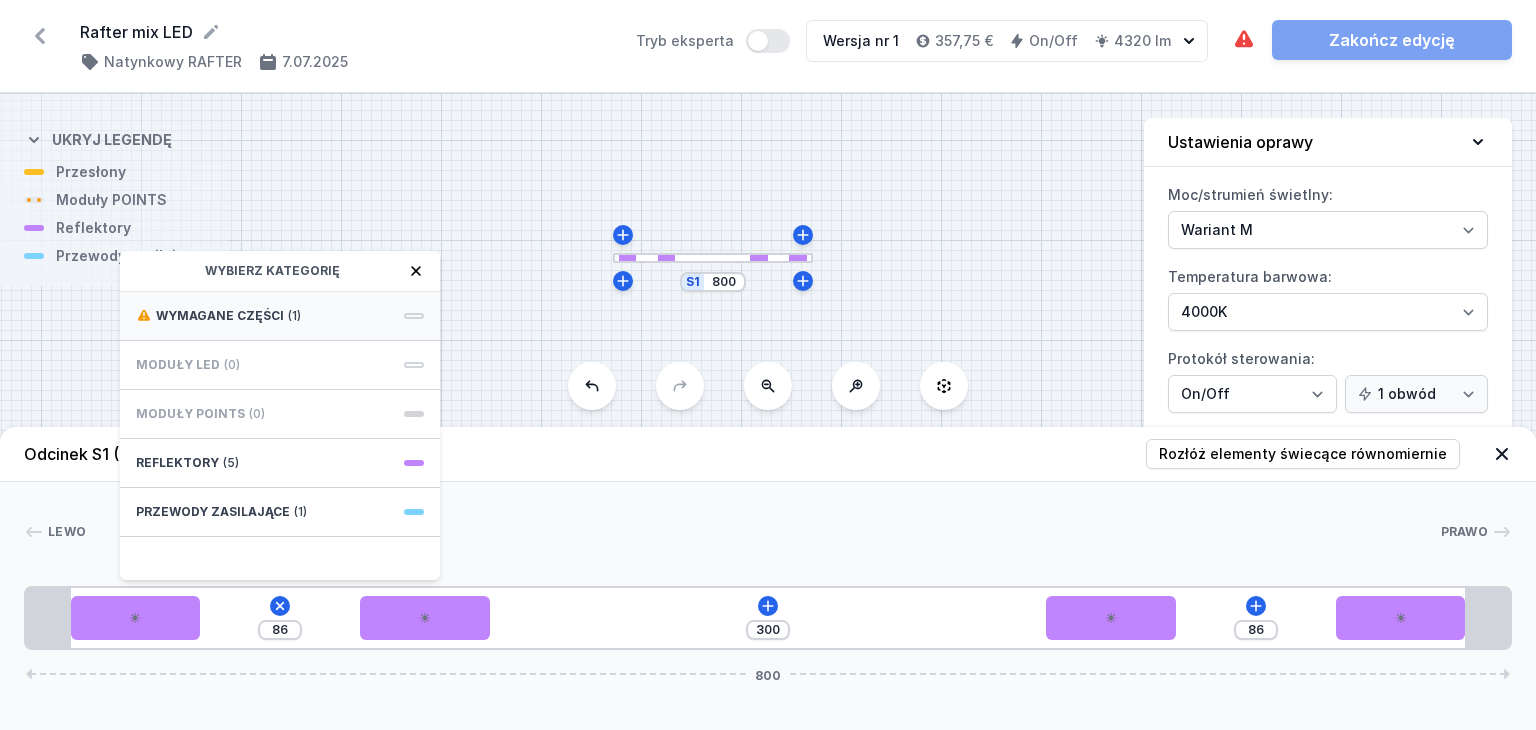 click on "Wymagane części (1)" at bounding box center [280, 316] 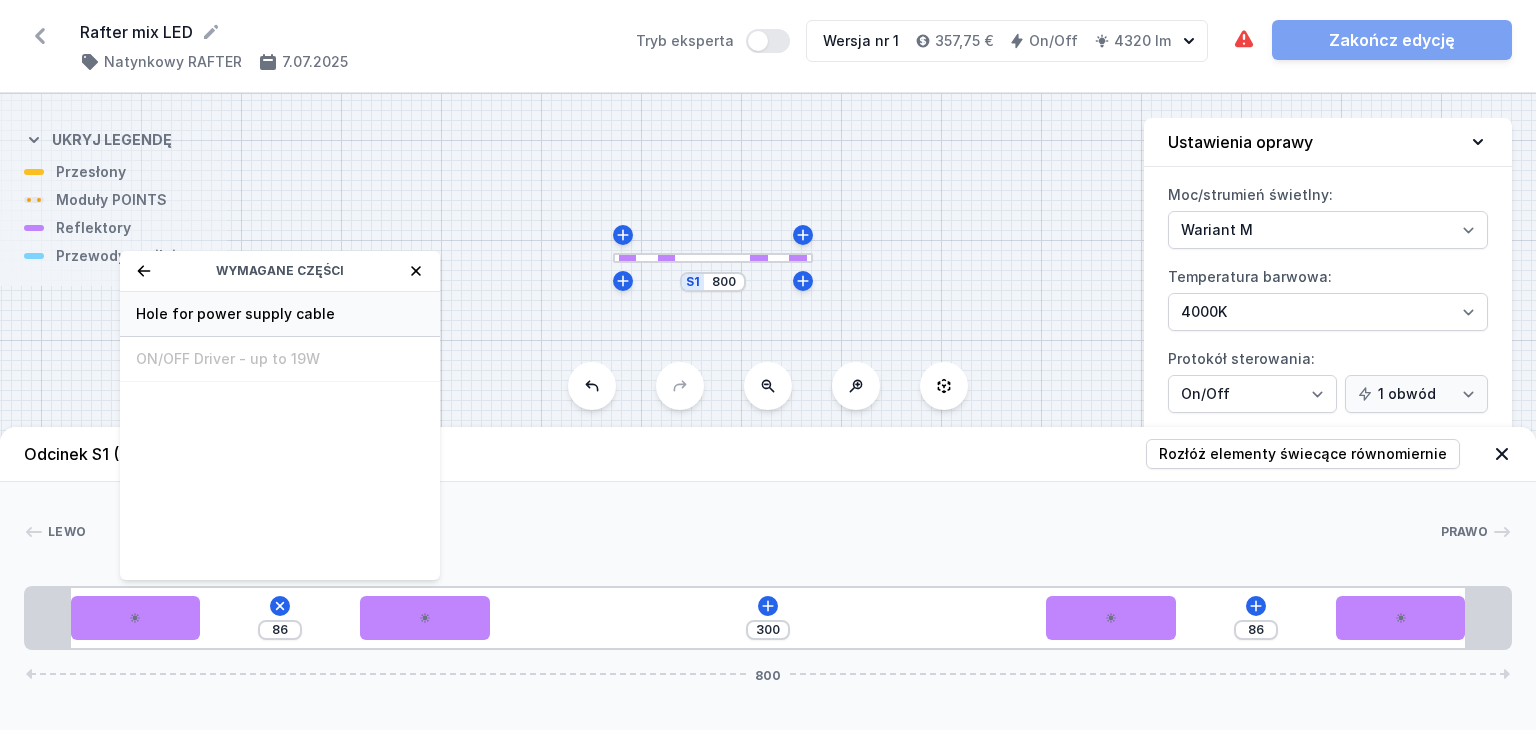 click on "Hole for power supply cable" at bounding box center (280, 314) 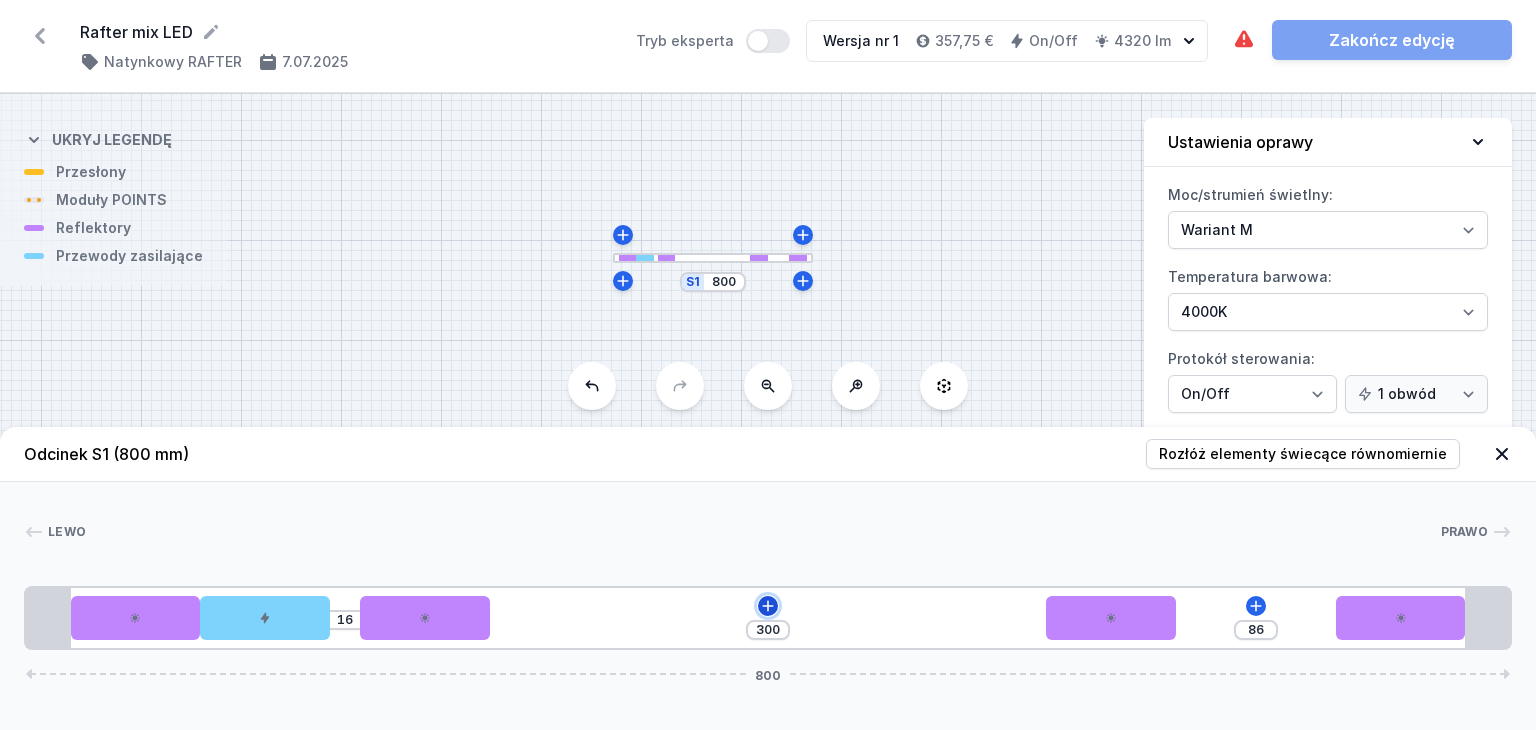 click at bounding box center [768, 606] 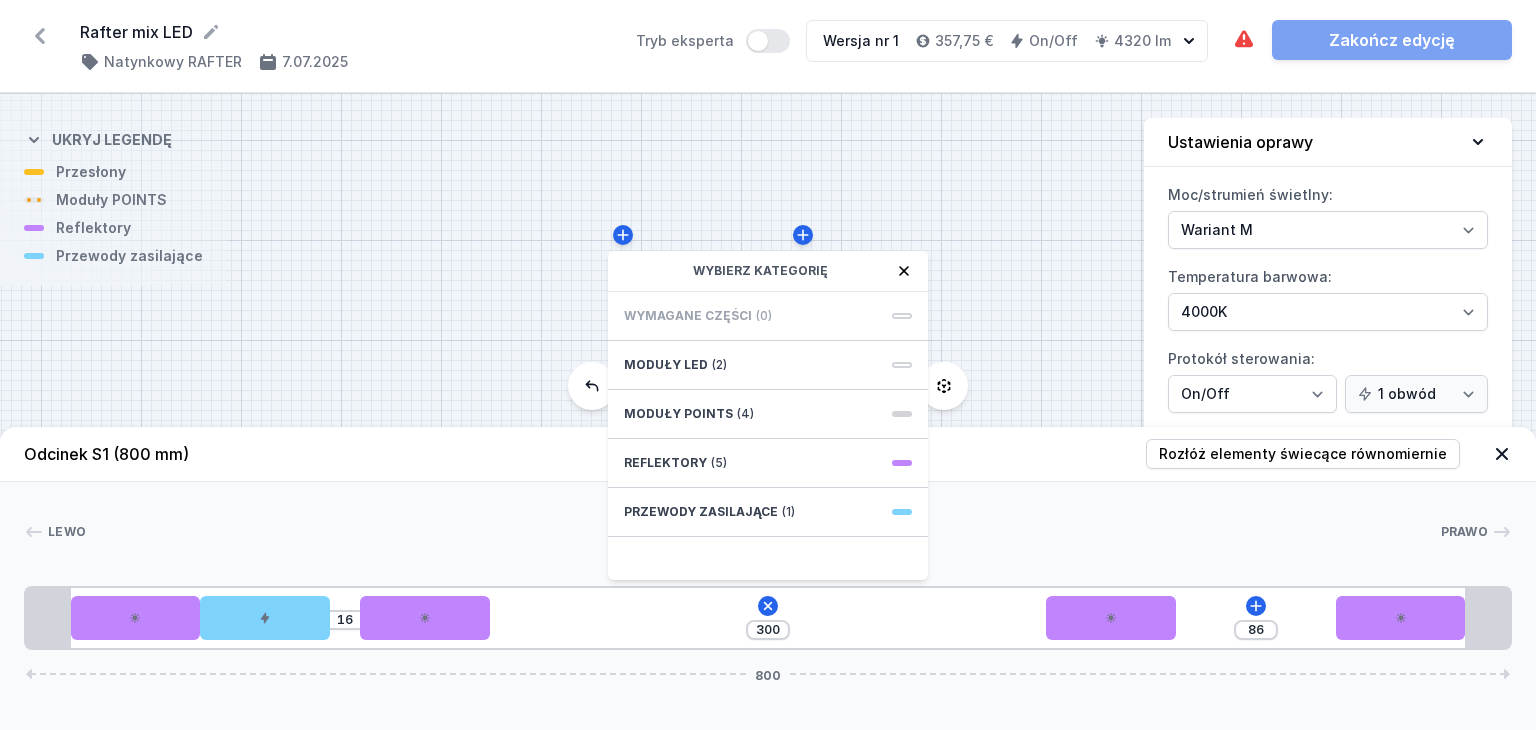 click on "S1 800" at bounding box center (768, 412) 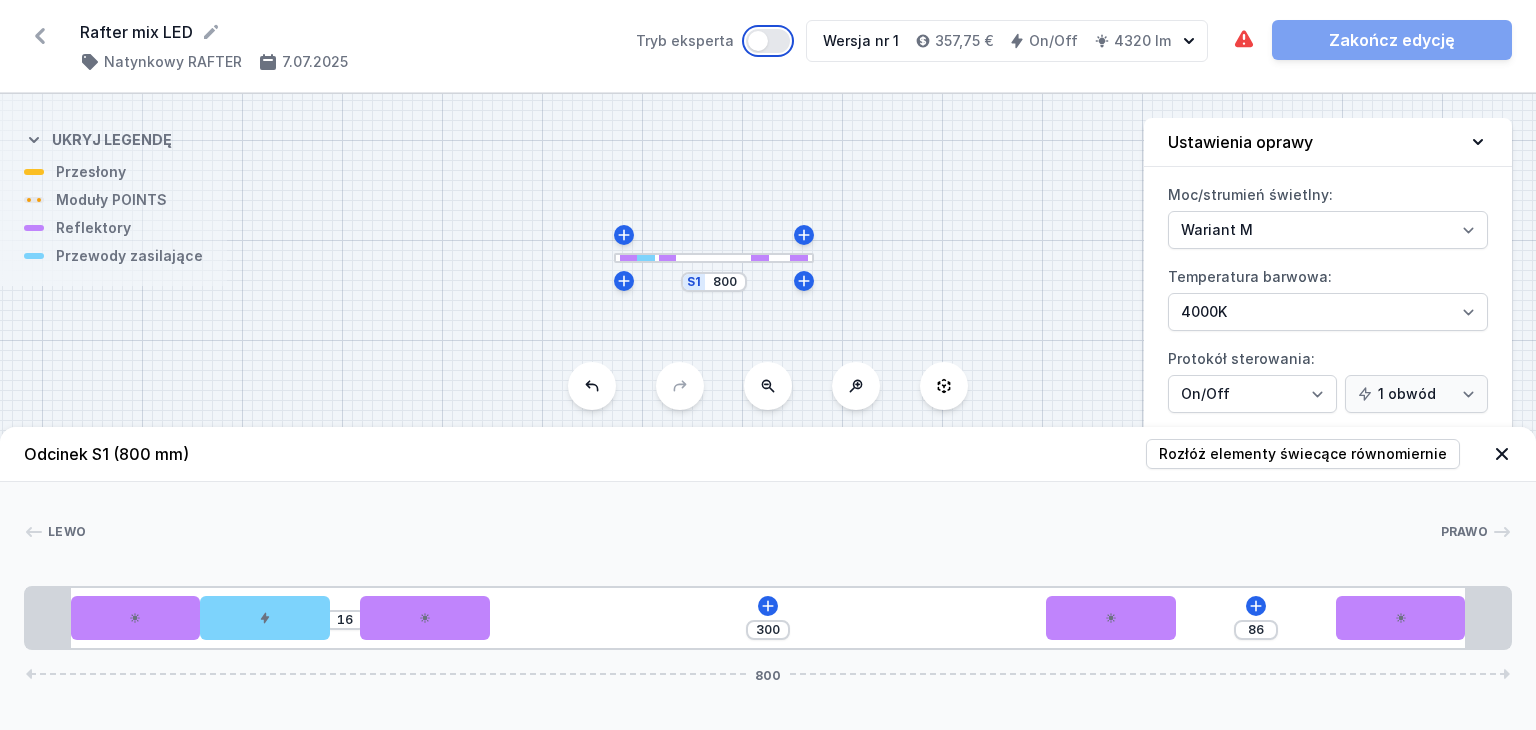 click on "Tryb eksperta" at bounding box center [768, 41] 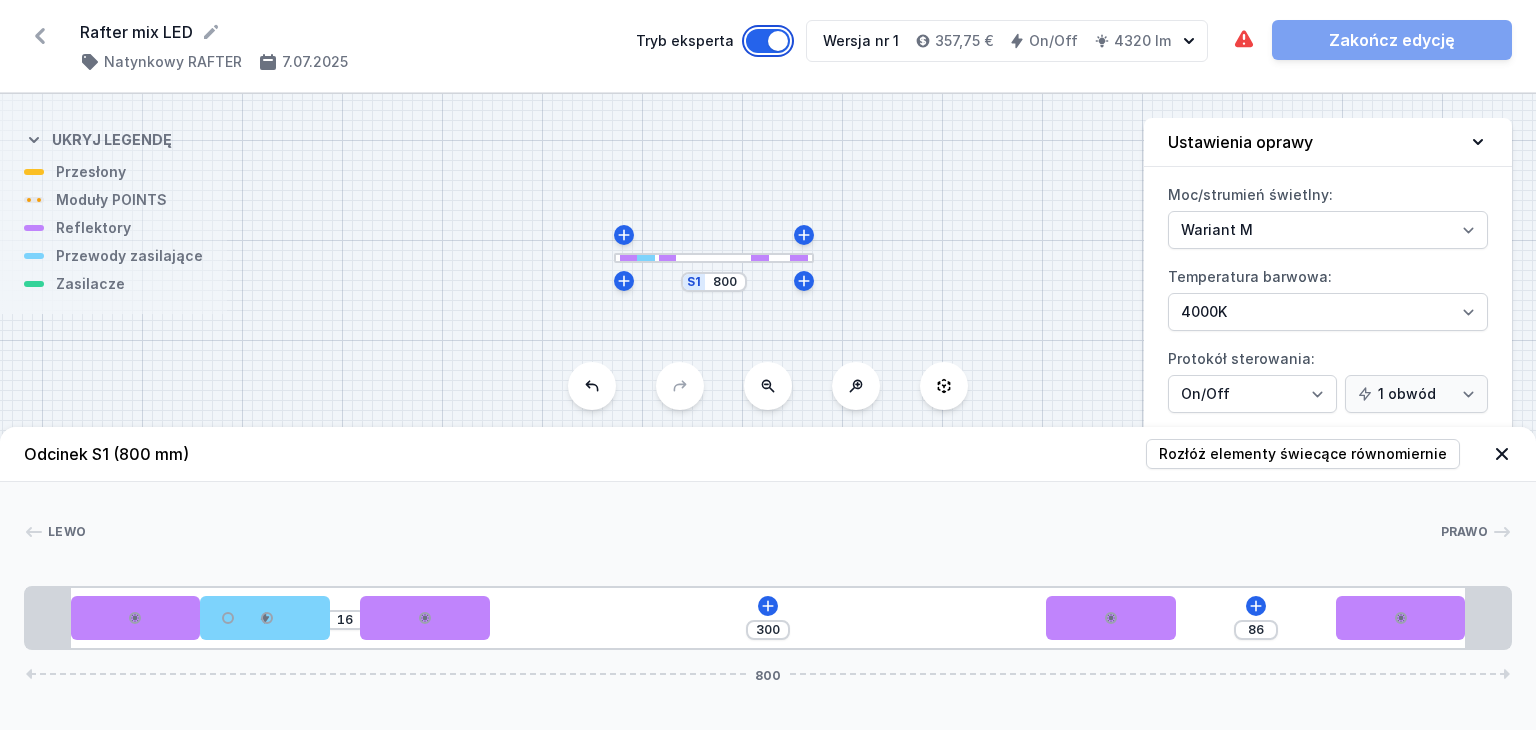 click on "Tryb eksperta" at bounding box center (768, 41) 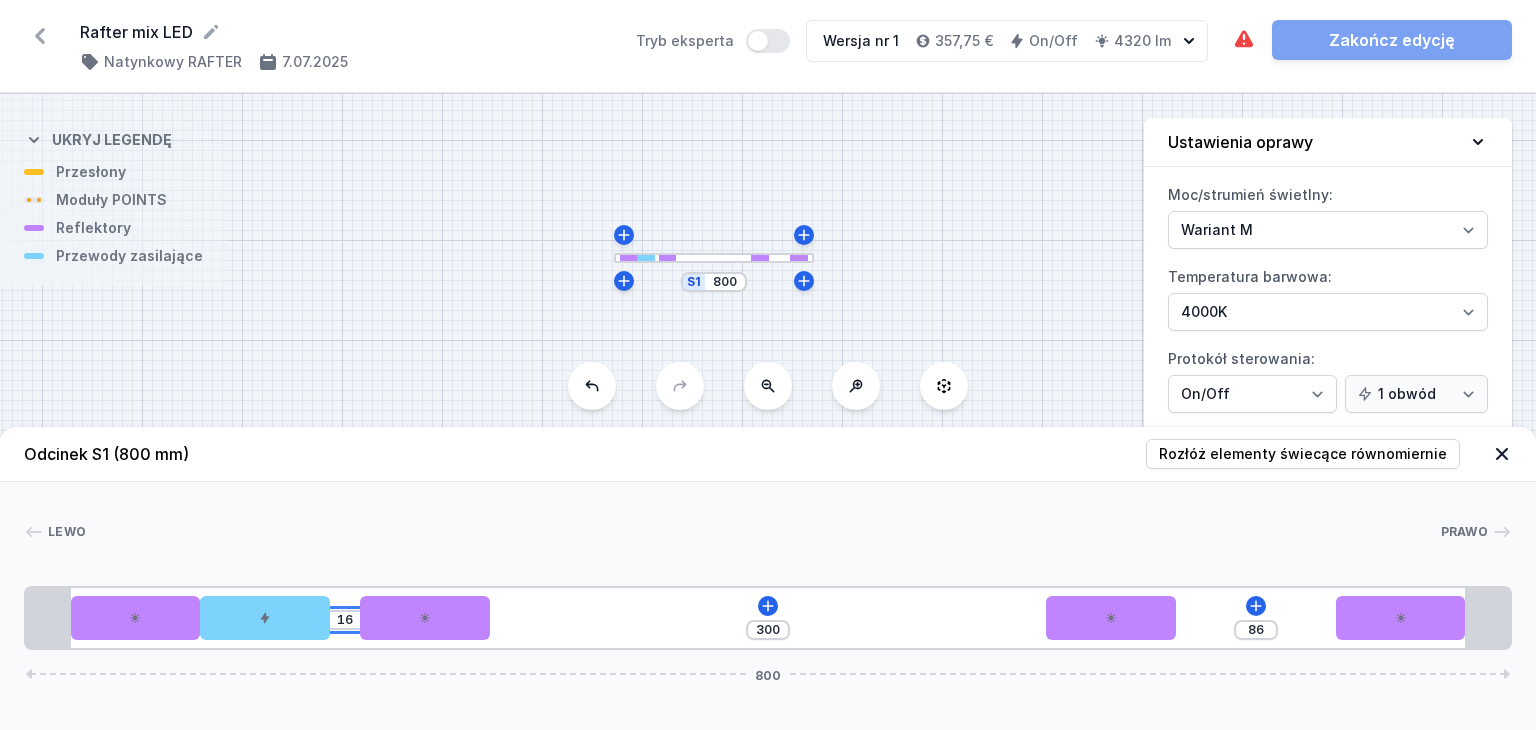 click on "16" at bounding box center [345, 620] 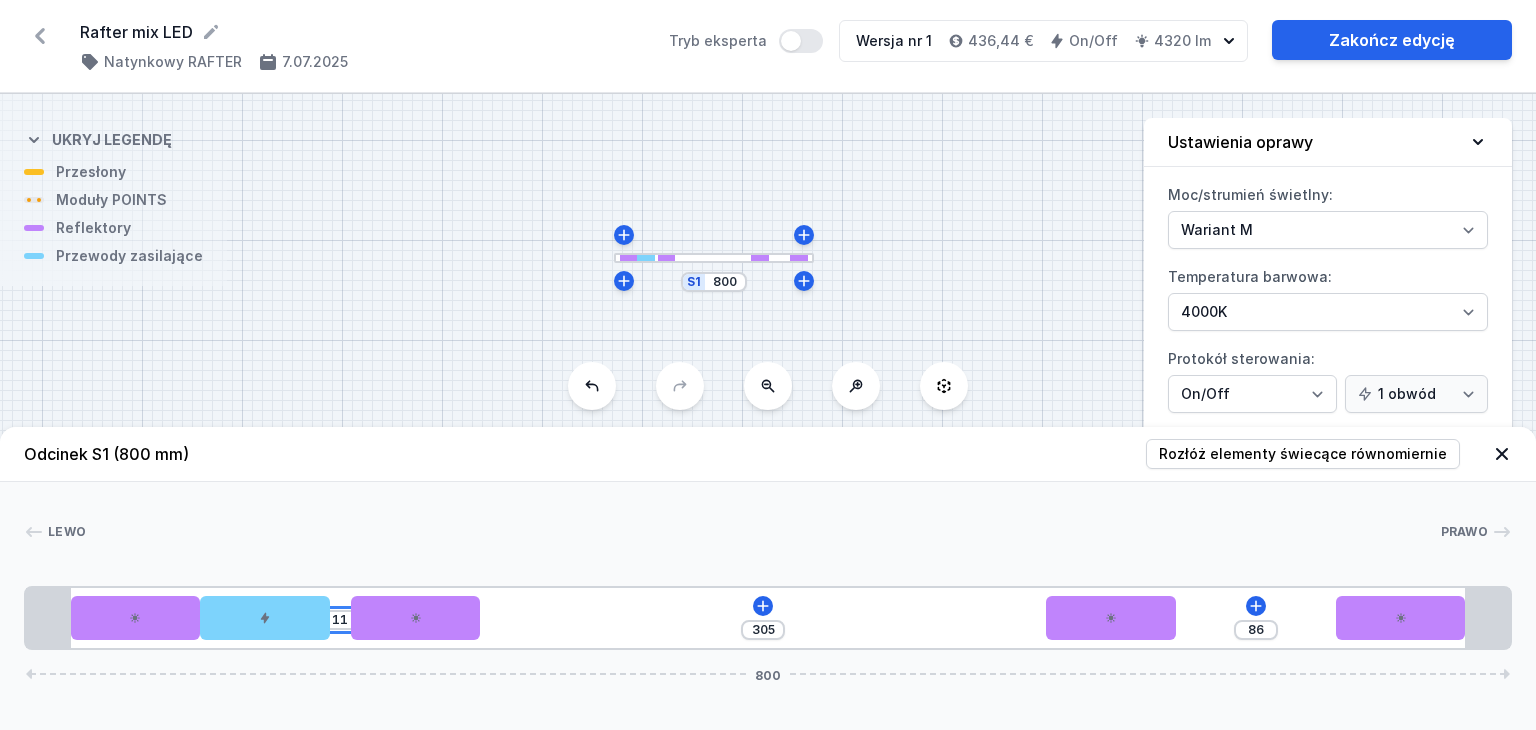 type on "11" 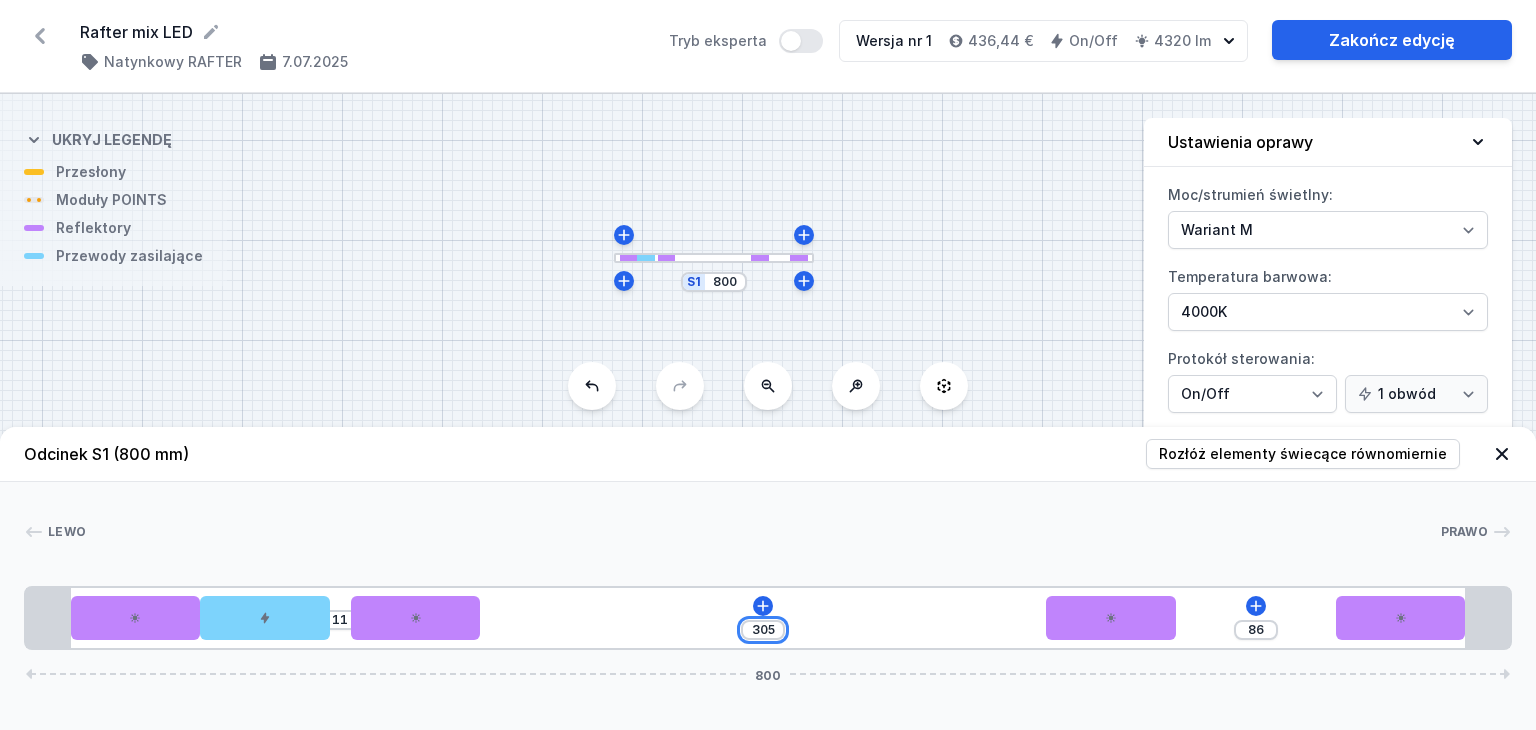 drag, startPoint x: 760, startPoint y: 629, endPoint x: 780, endPoint y: 630, distance: 20.024984 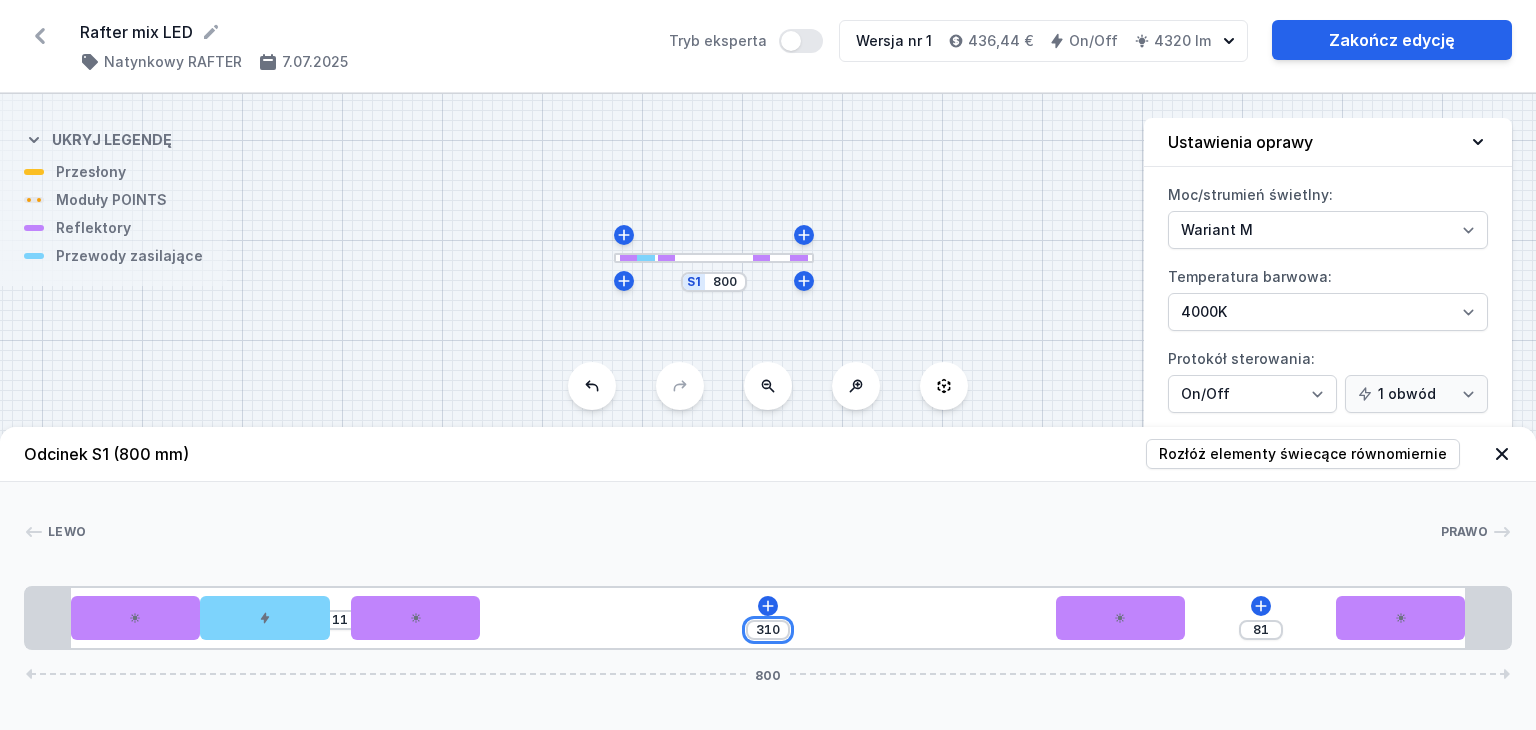 type on "310" 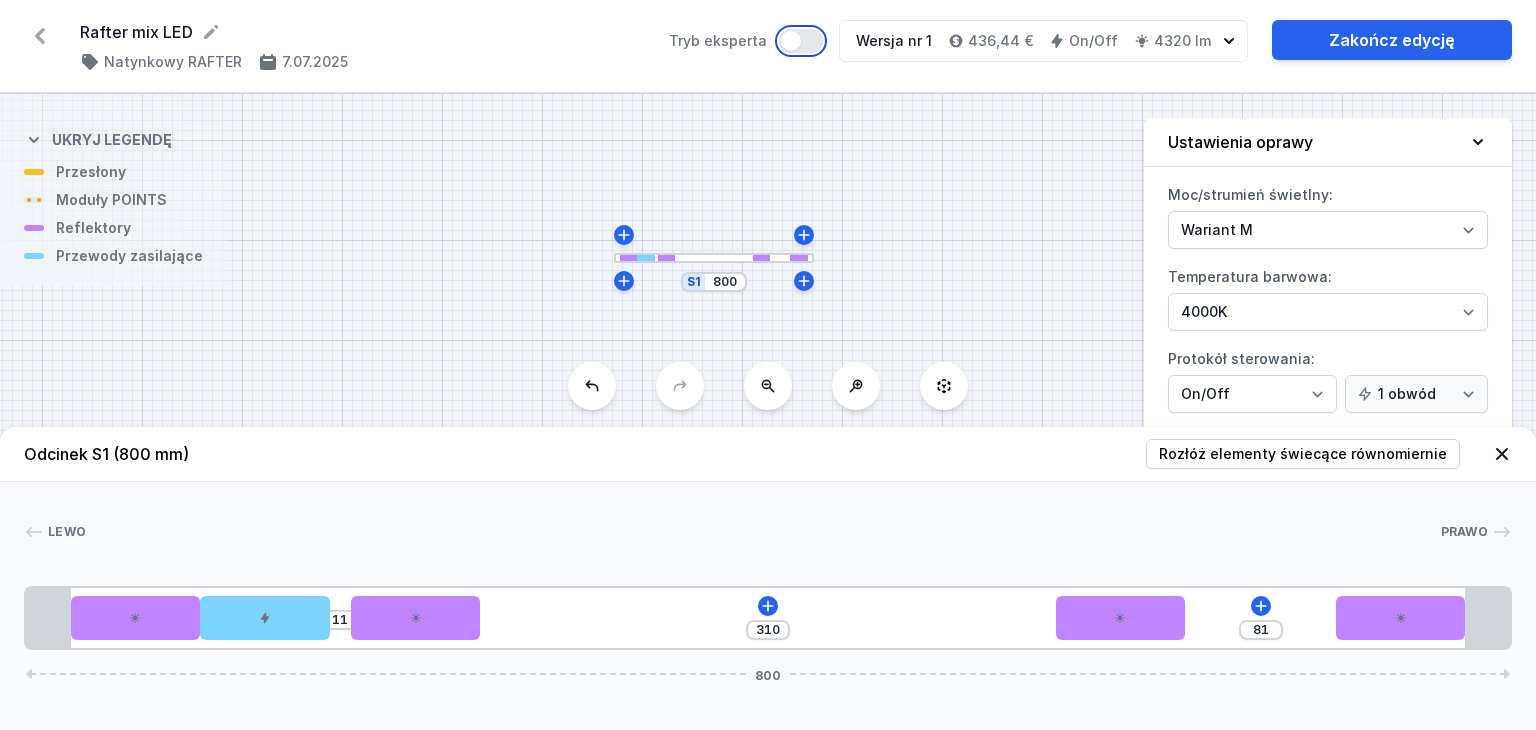 click on "Tryb eksperta" at bounding box center [801, 41] 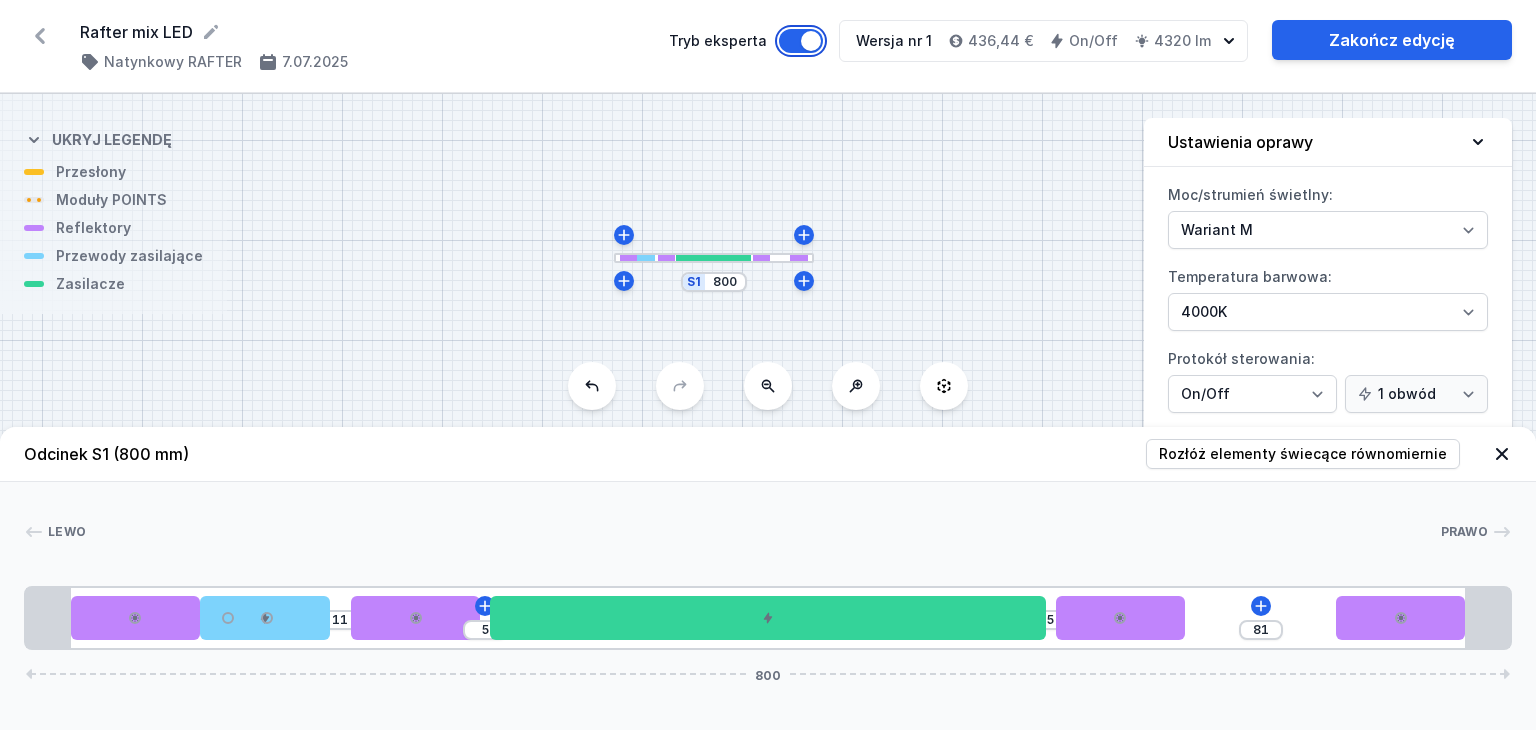 click on "Tryb eksperta" at bounding box center (801, 41) 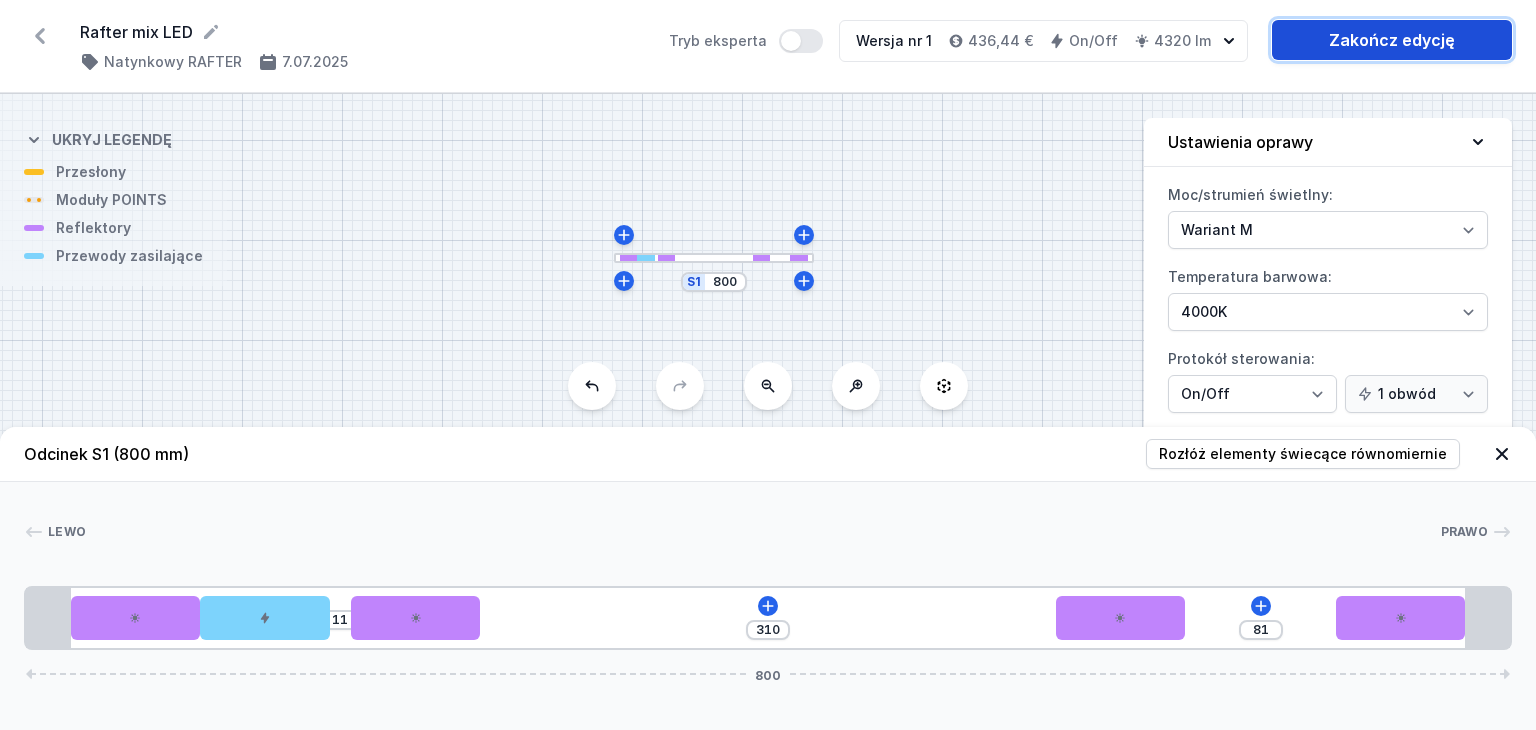 click on "Zakończ edycję" at bounding box center [1392, 40] 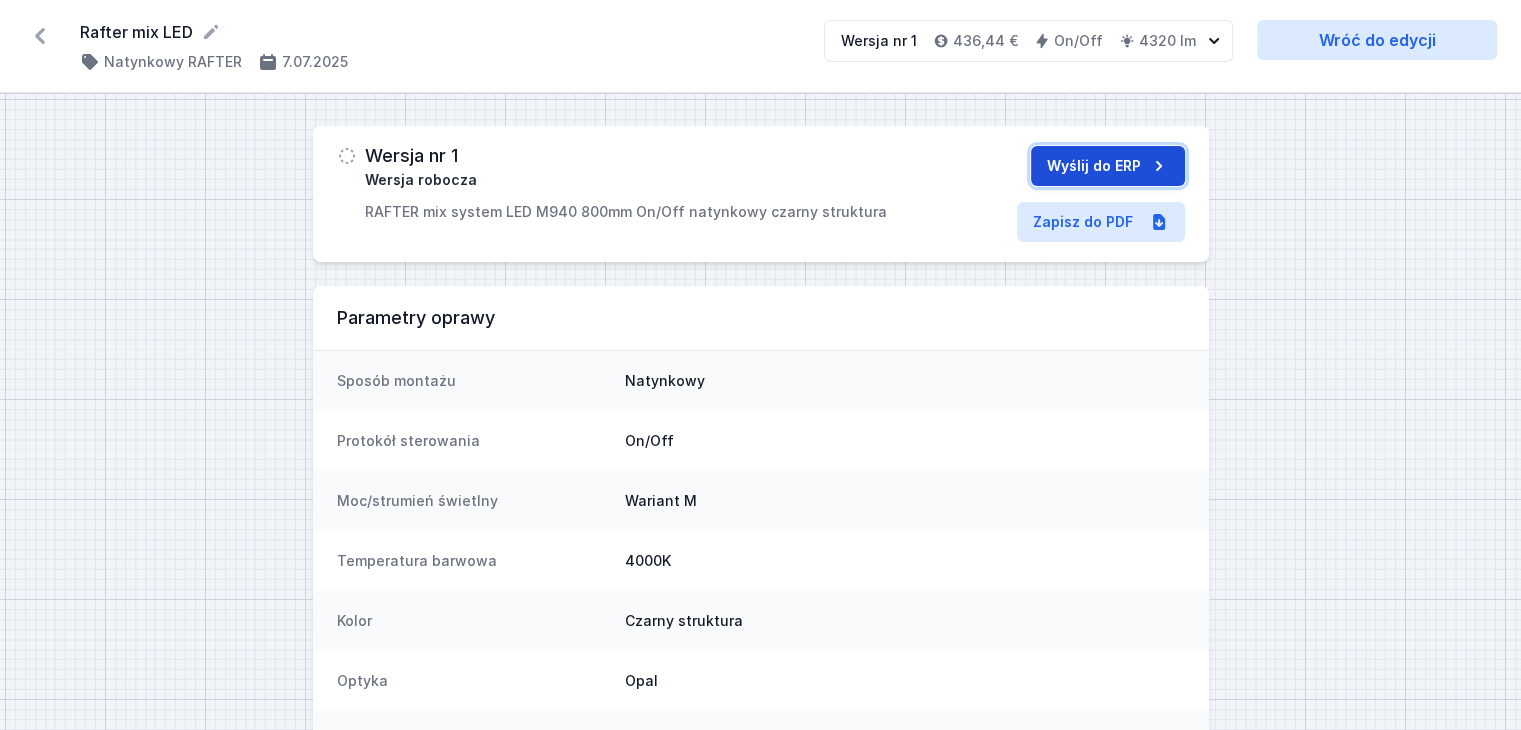 click on "Wyślij do ERP" at bounding box center (1108, 166) 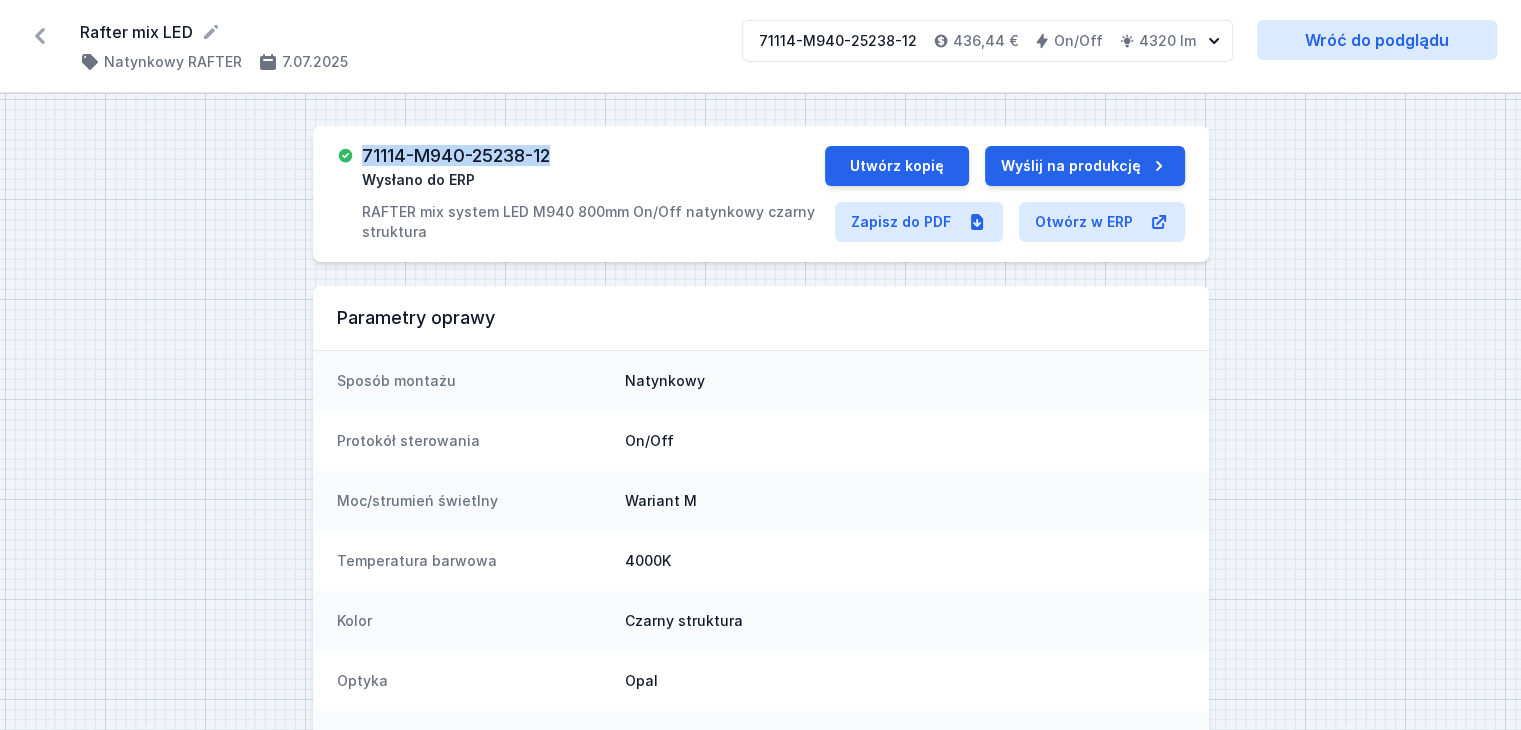 drag, startPoint x: 361, startPoint y: 157, endPoint x: 582, endPoint y: 157, distance: 221 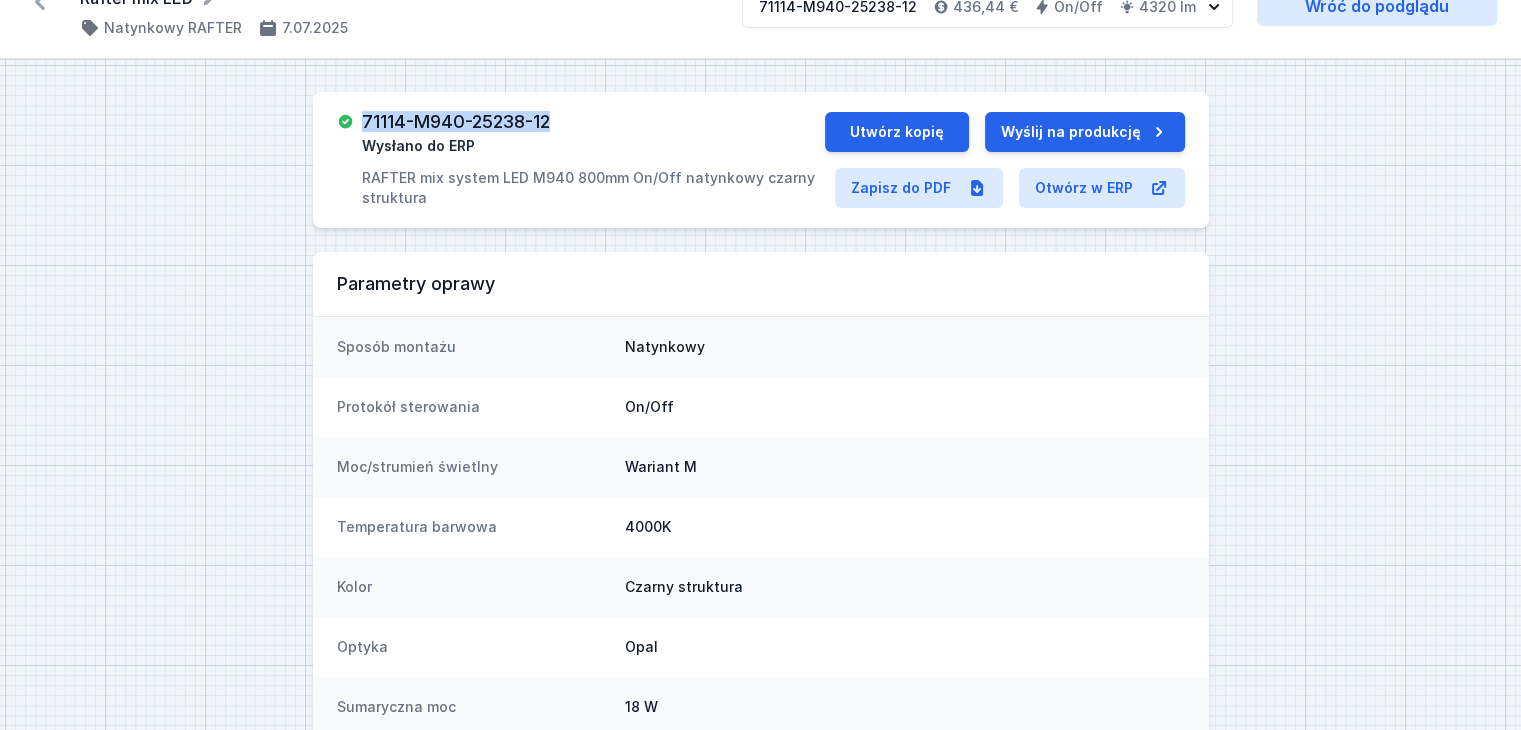 scroll, scrollTop: 0, scrollLeft: 0, axis: both 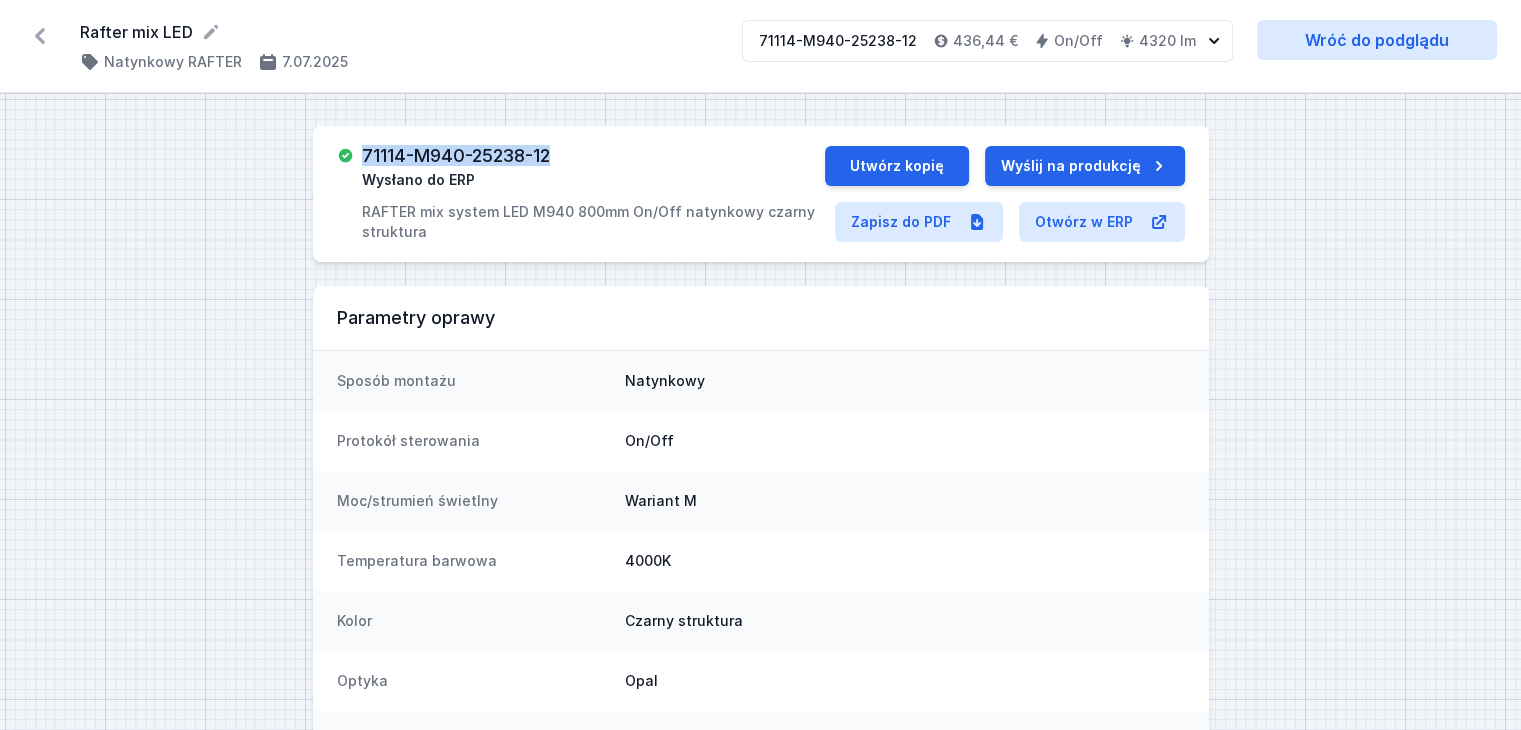 copy on "71114-M940-25238-12" 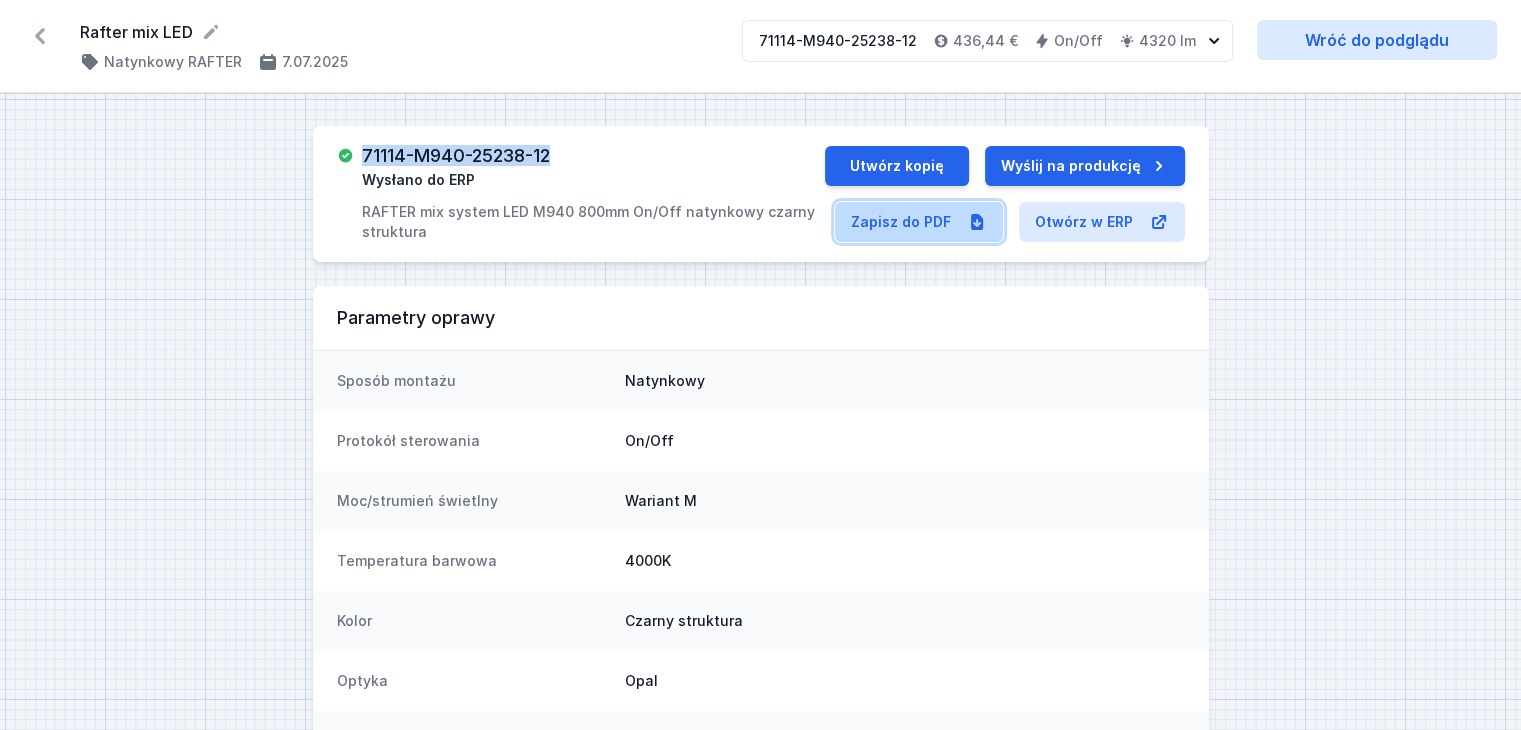 click on "Zapisz do PDF" at bounding box center (919, 222) 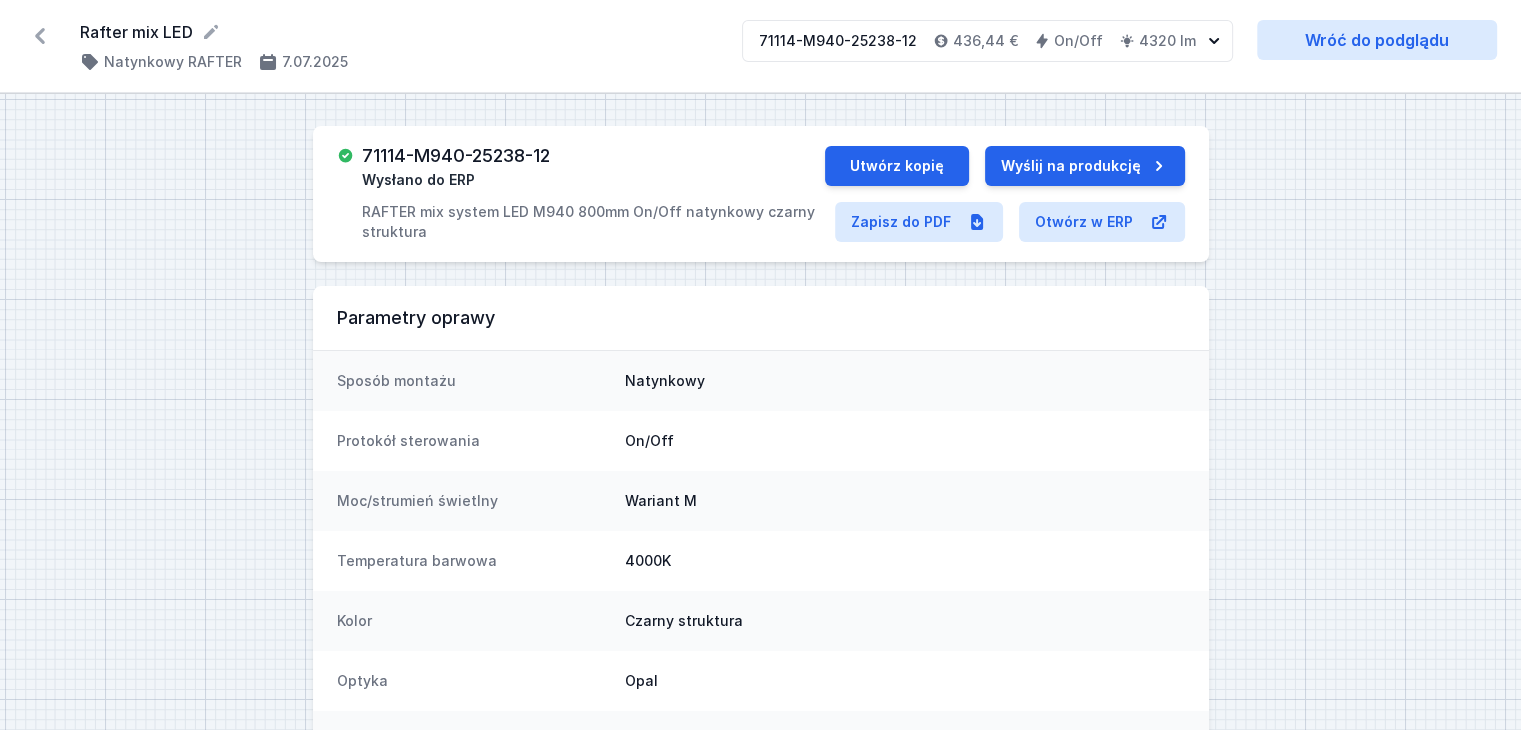 drag, startPoint x: 615, startPoint y: 171, endPoint x: 576, endPoint y: 150, distance: 44.294468 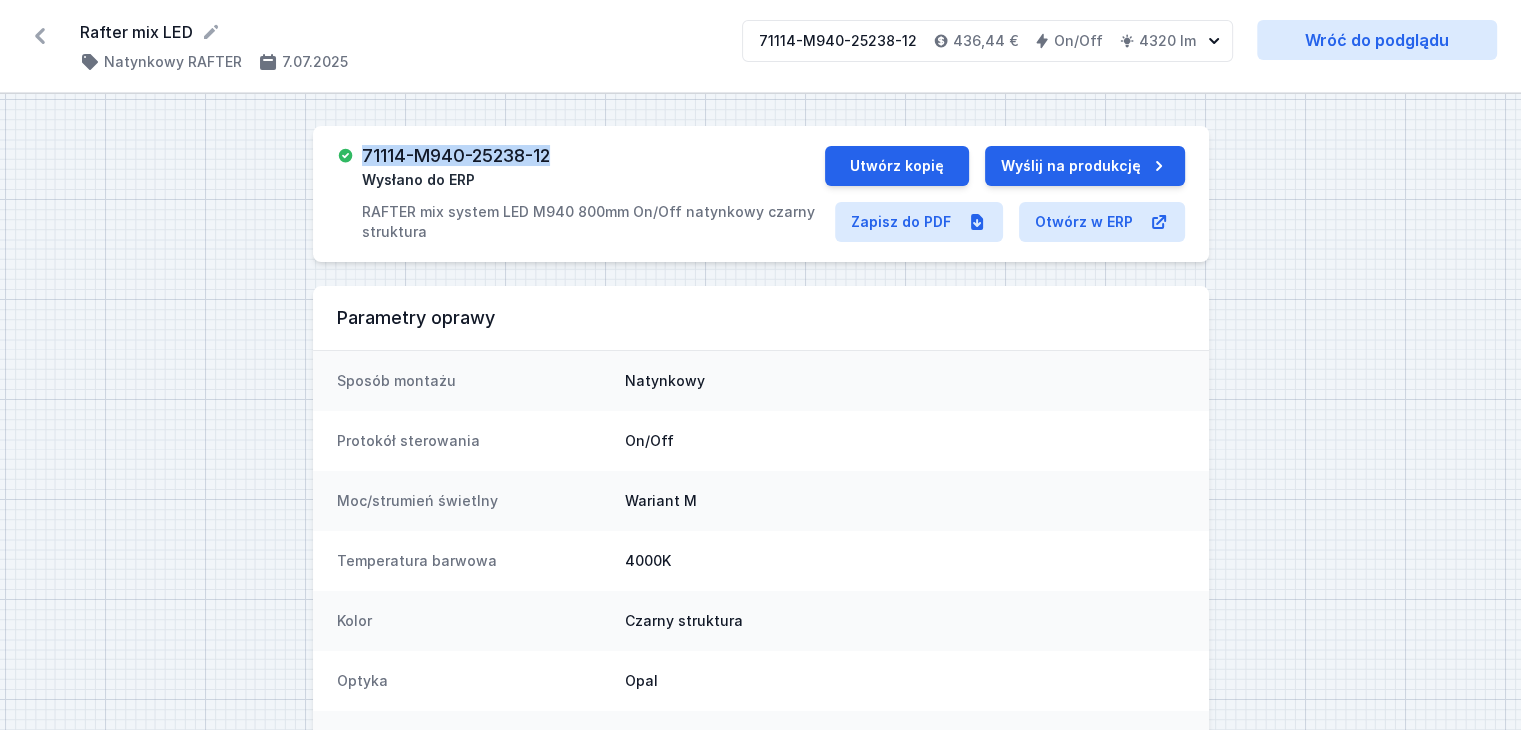 drag, startPoint x: 576, startPoint y: 150, endPoint x: 371, endPoint y: 151, distance: 205.00244 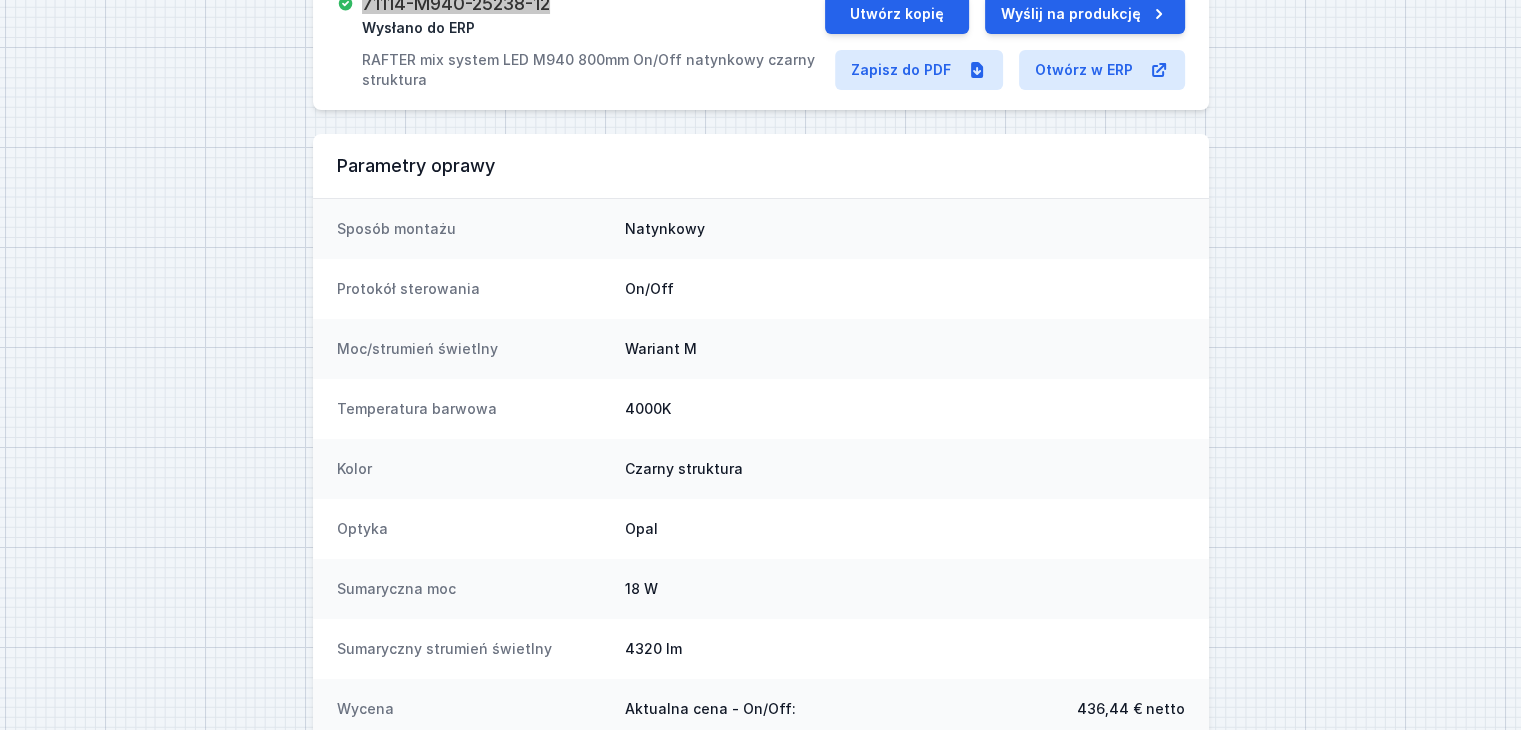 scroll, scrollTop: 0, scrollLeft: 0, axis: both 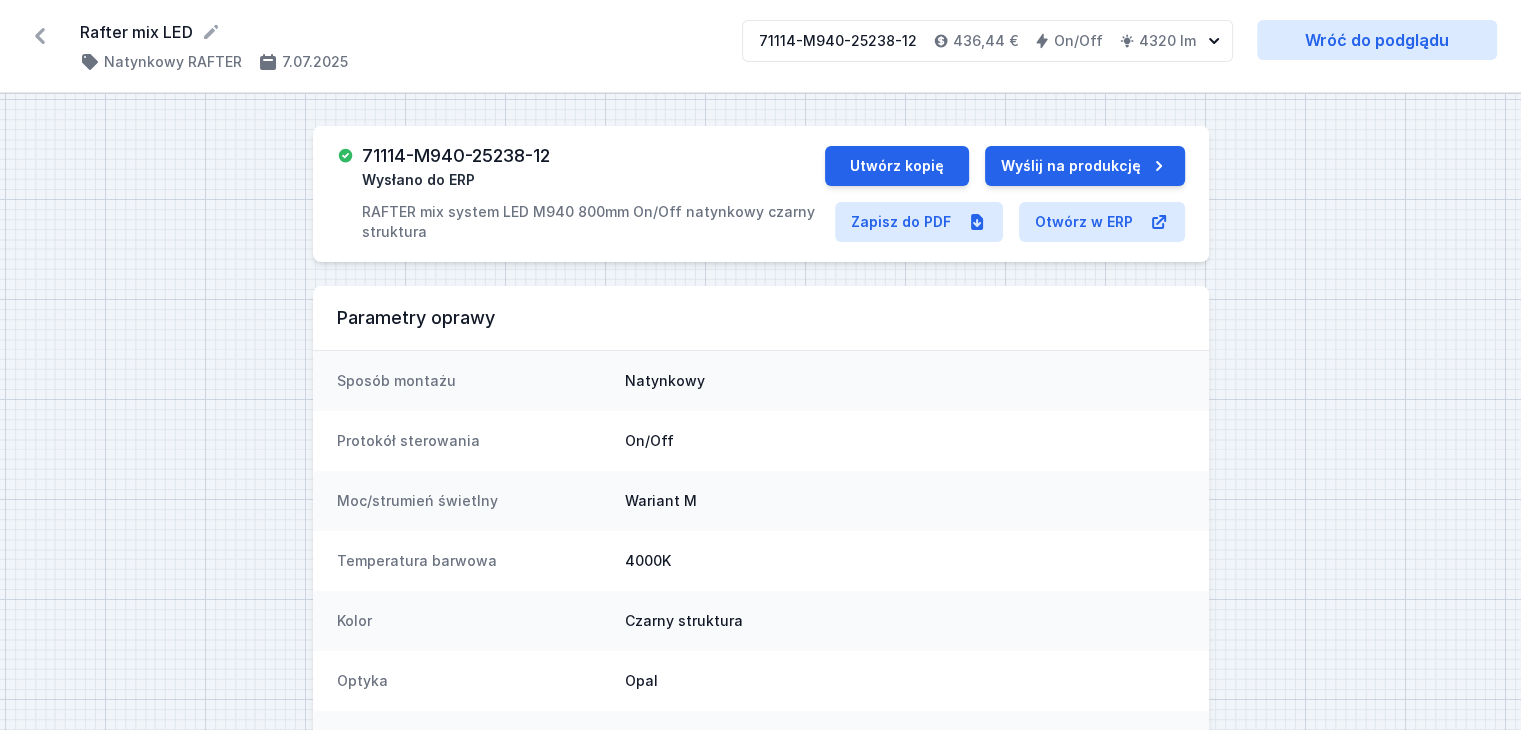 click on "[NUMBER]-[NUMBER]-[NUMBER] Wysłano do ERP RAFTER mix system LED M940 800mm On/Off natynkowy czarny struktura" at bounding box center (593, 194) 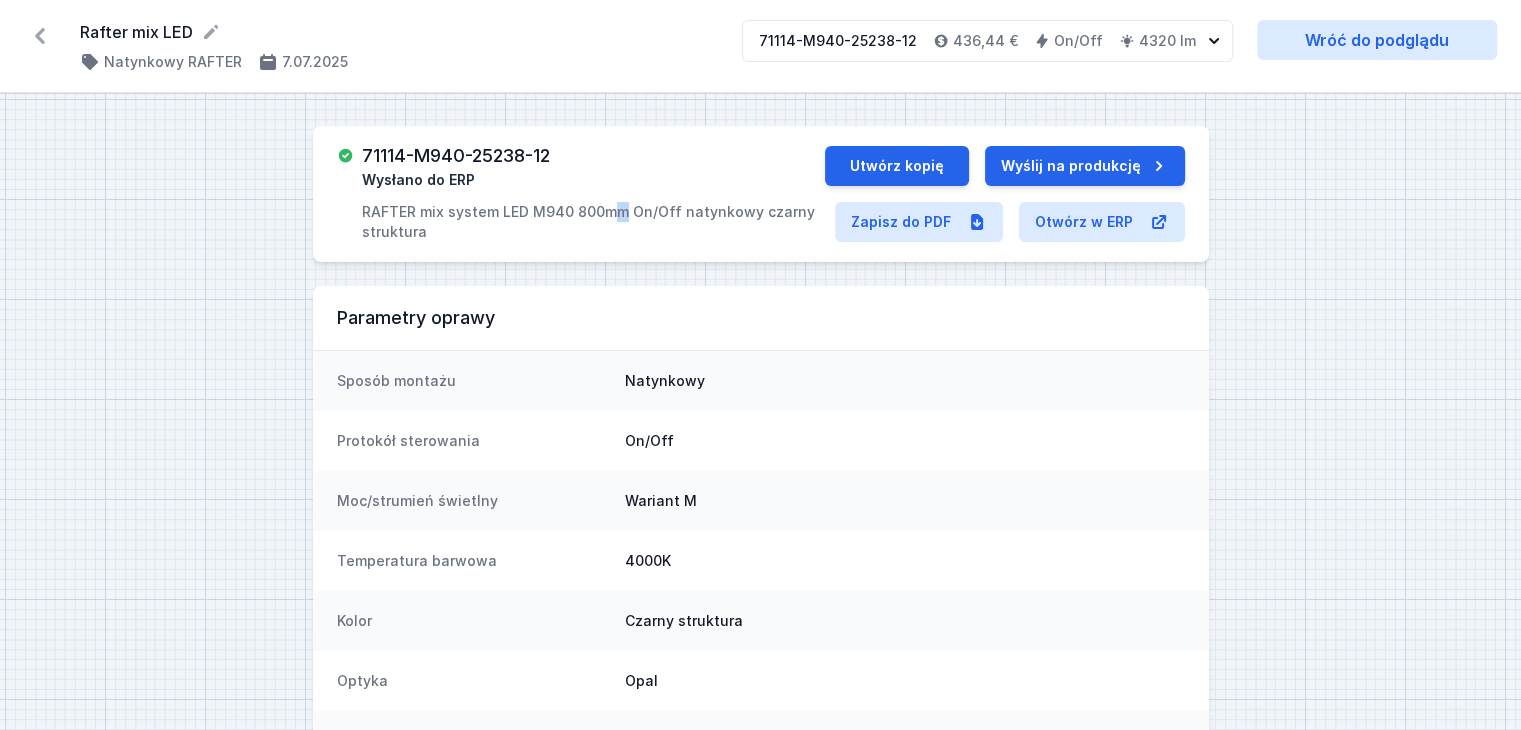 click on "[NUMBER]-[NUMBER]-[NUMBER] Wysłano do ERP RAFTER mix system LED M940 800mm On/Off natynkowy czarny struktura" at bounding box center (593, 194) 